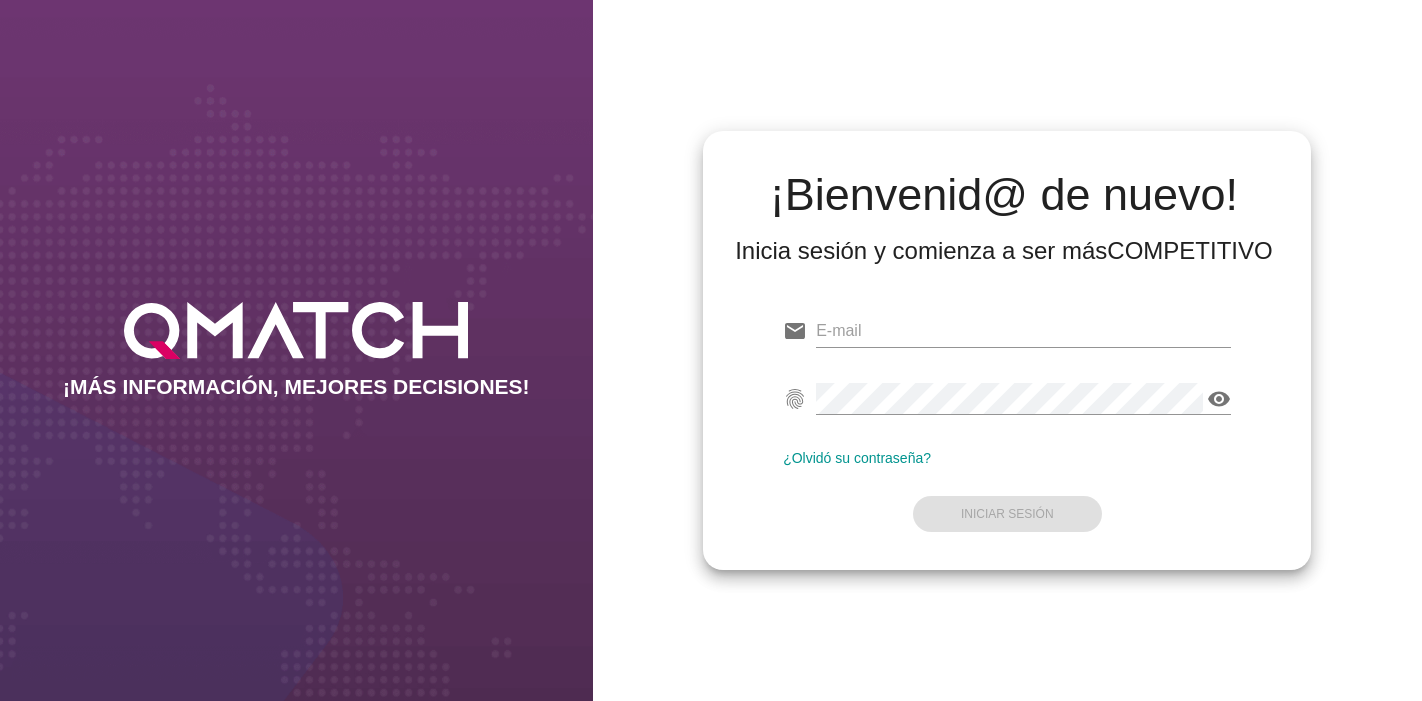 scroll, scrollTop: 0, scrollLeft: 0, axis: both 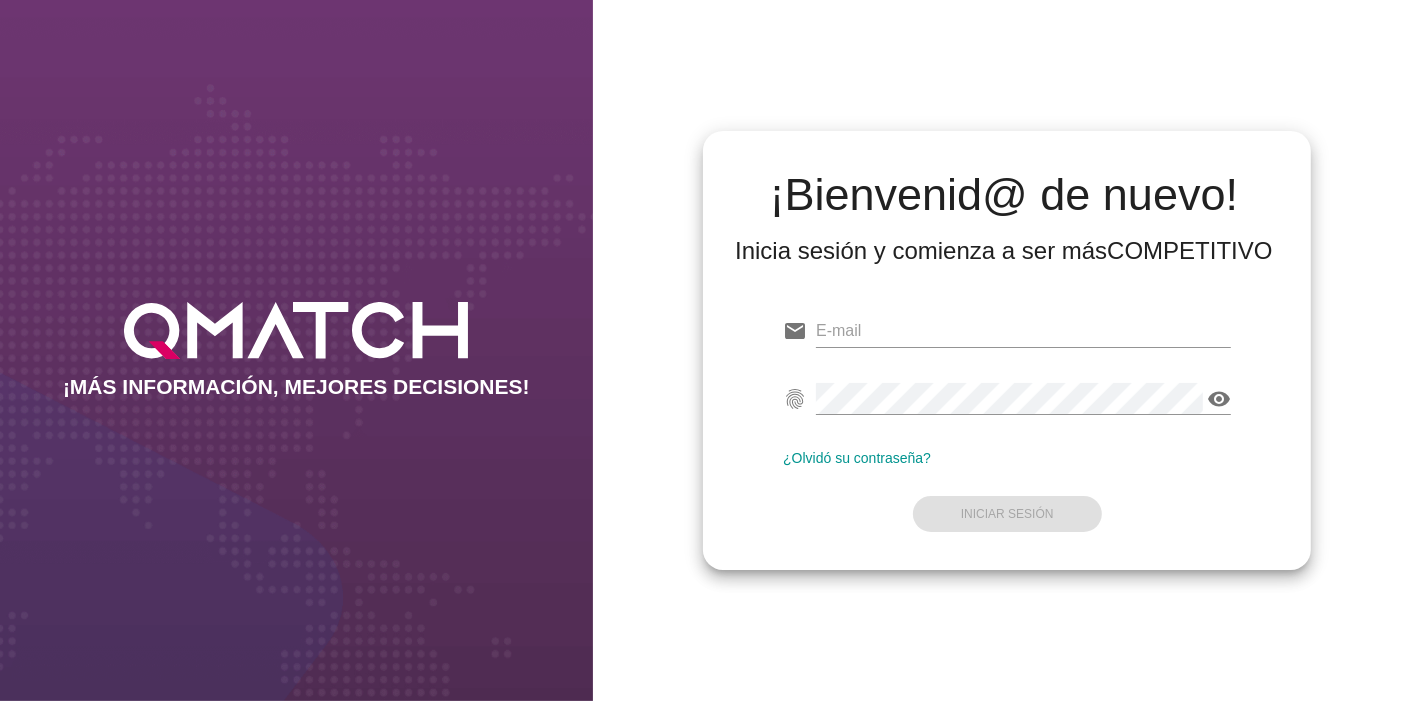type on "c[LAST]@[DOMAIN]" 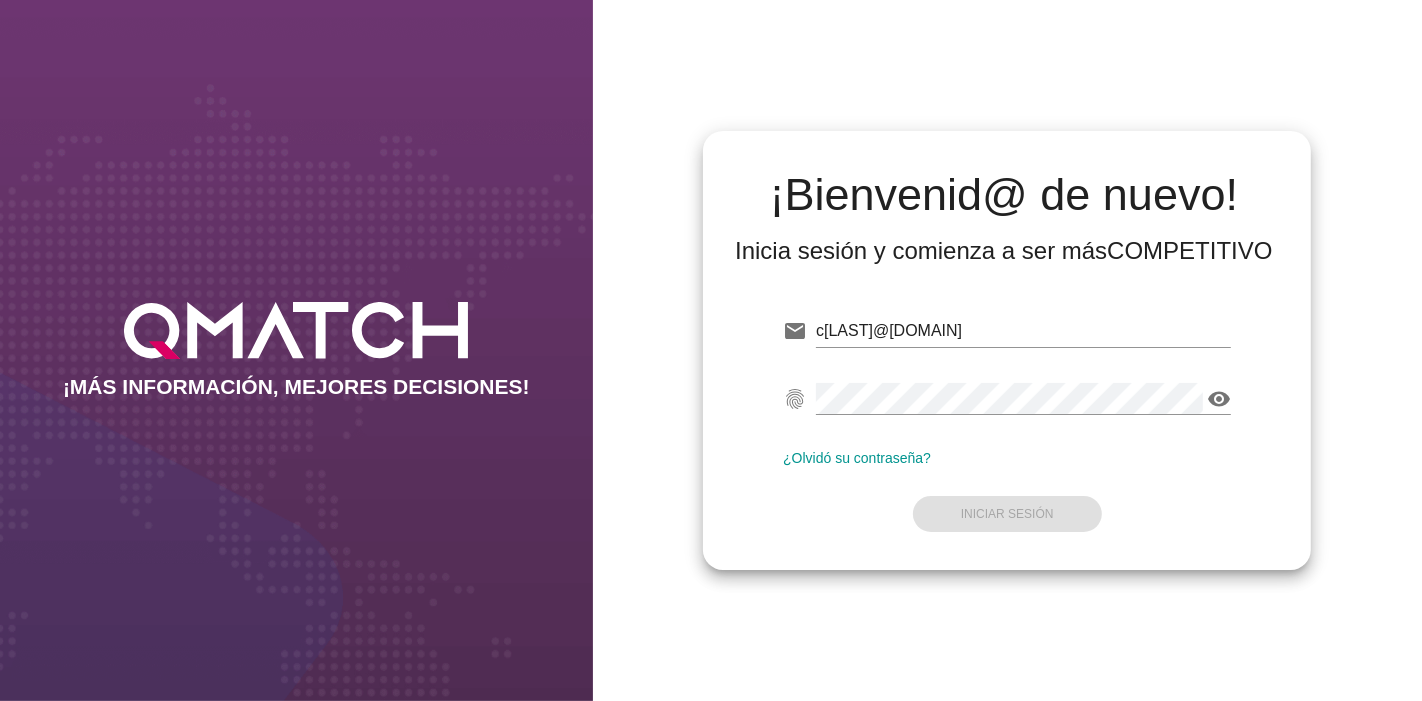click on "email crivadeneira@ahumada.cl fingerprint visibility
¿Olvidó su contraseña?
Iniciar Sesión" at bounding box center [1007, 421] 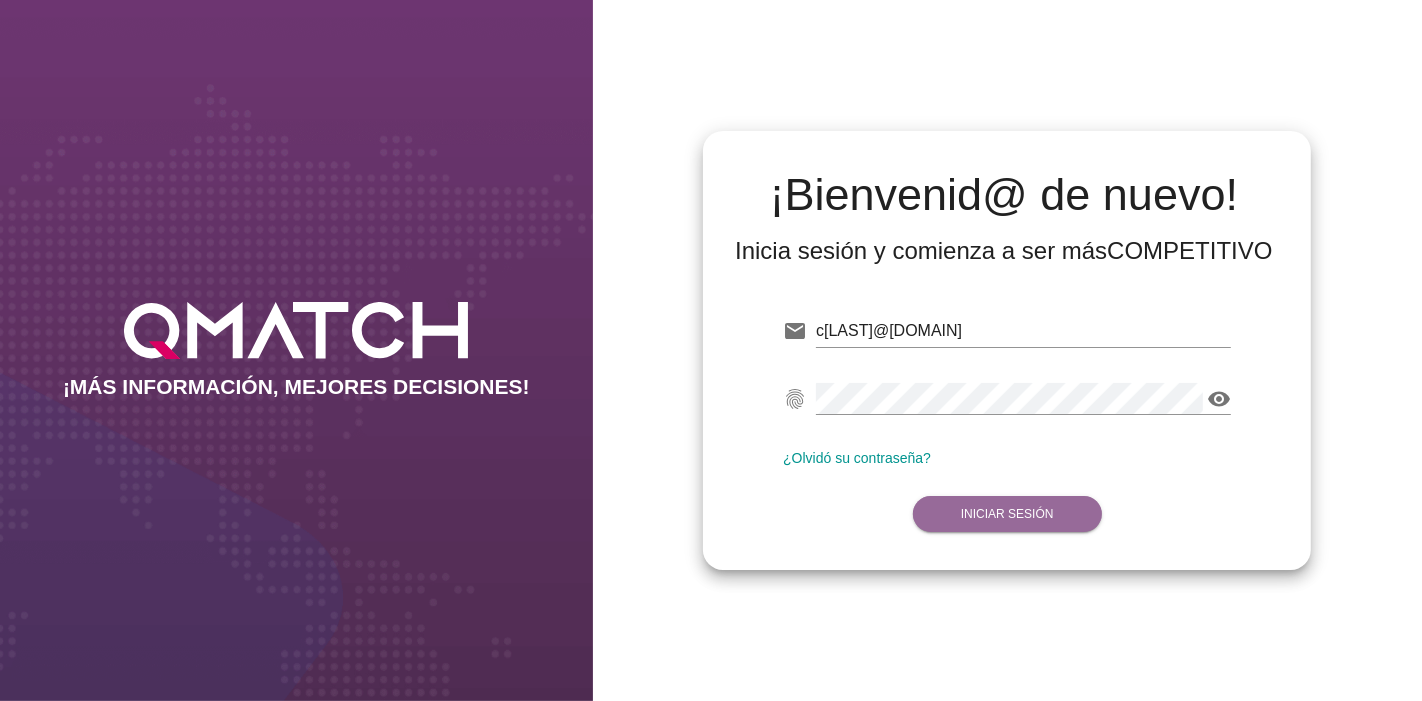 click on "Iniciar Sesión" at bounding box center [1007, 514] 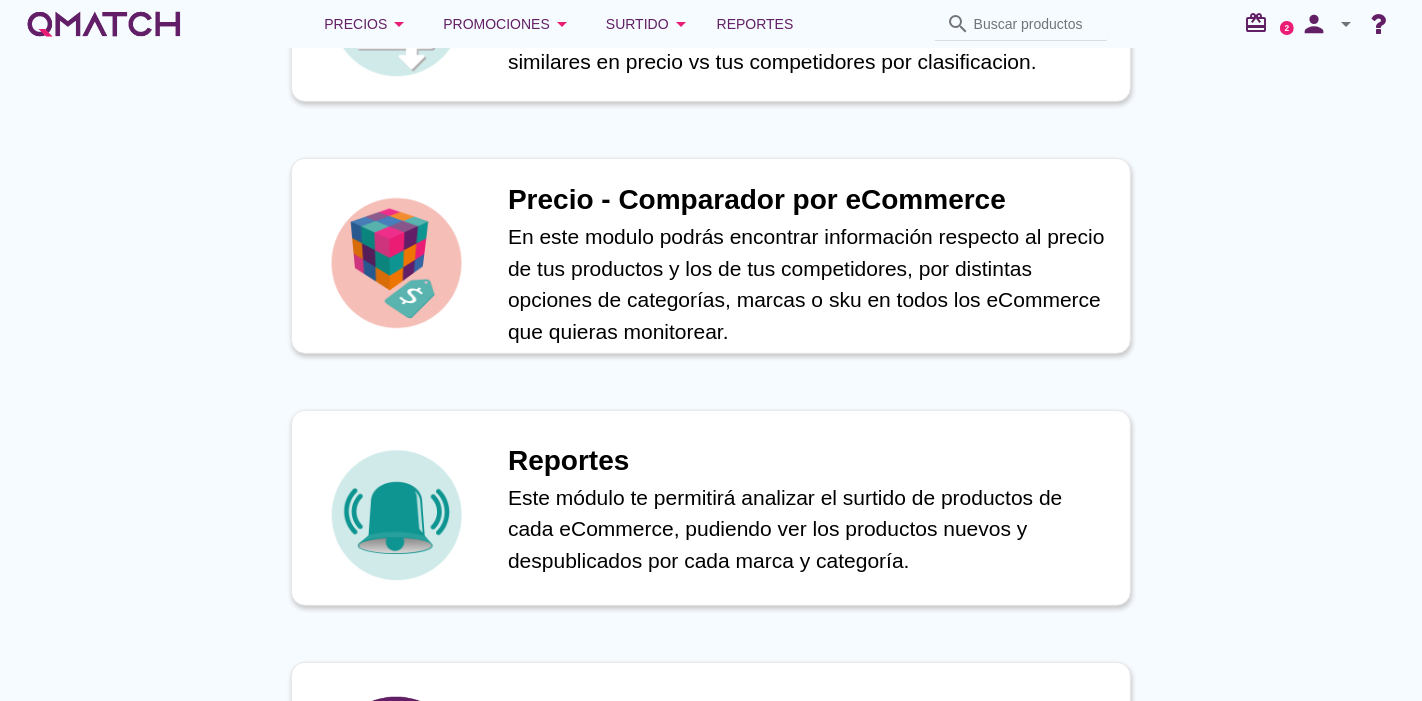 scroll, scrollTop: 874, scrollLeft: 0, axis: vertical 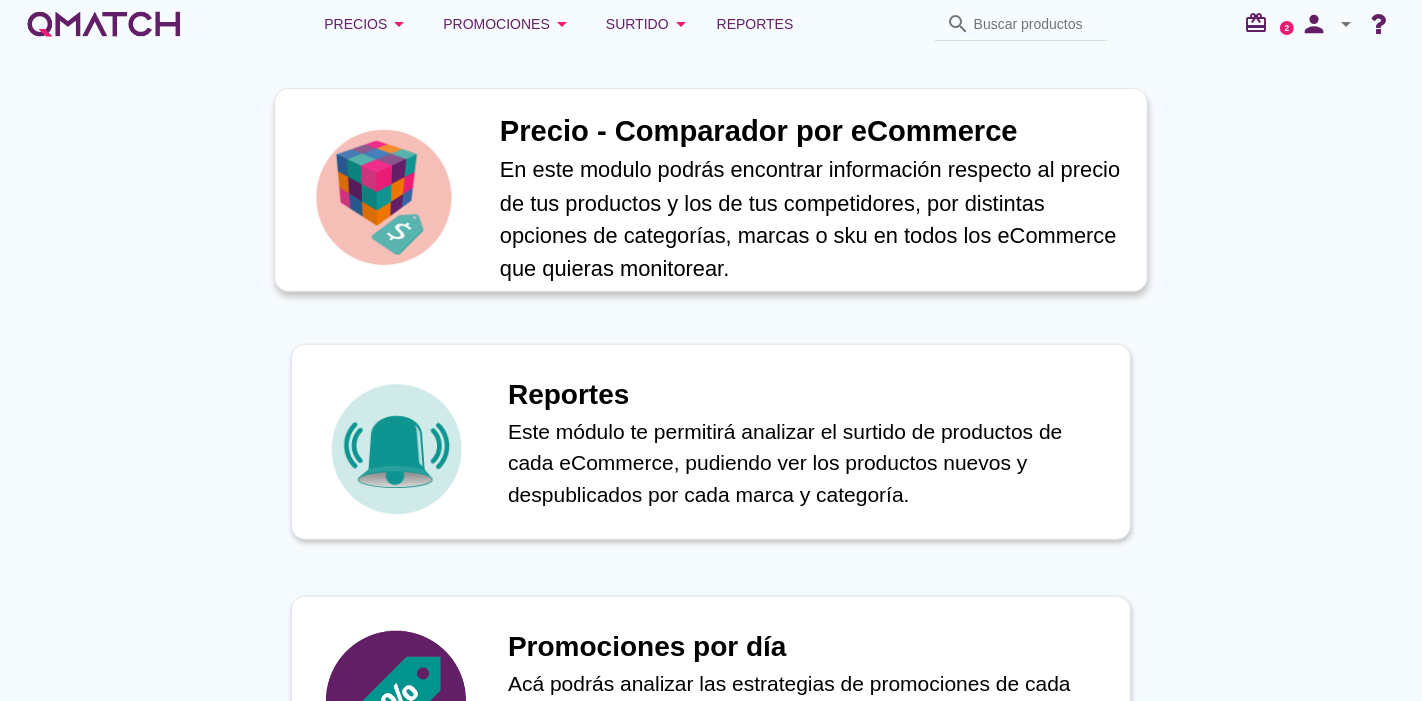 click on "En este modulo podrás encontrar información respecto al precio de tus productos y los de tus competidores, por distintas opciones de categorías, marcas o sku en todos los eCommerce que quieras monitorear." at bounding box center [813, 219] 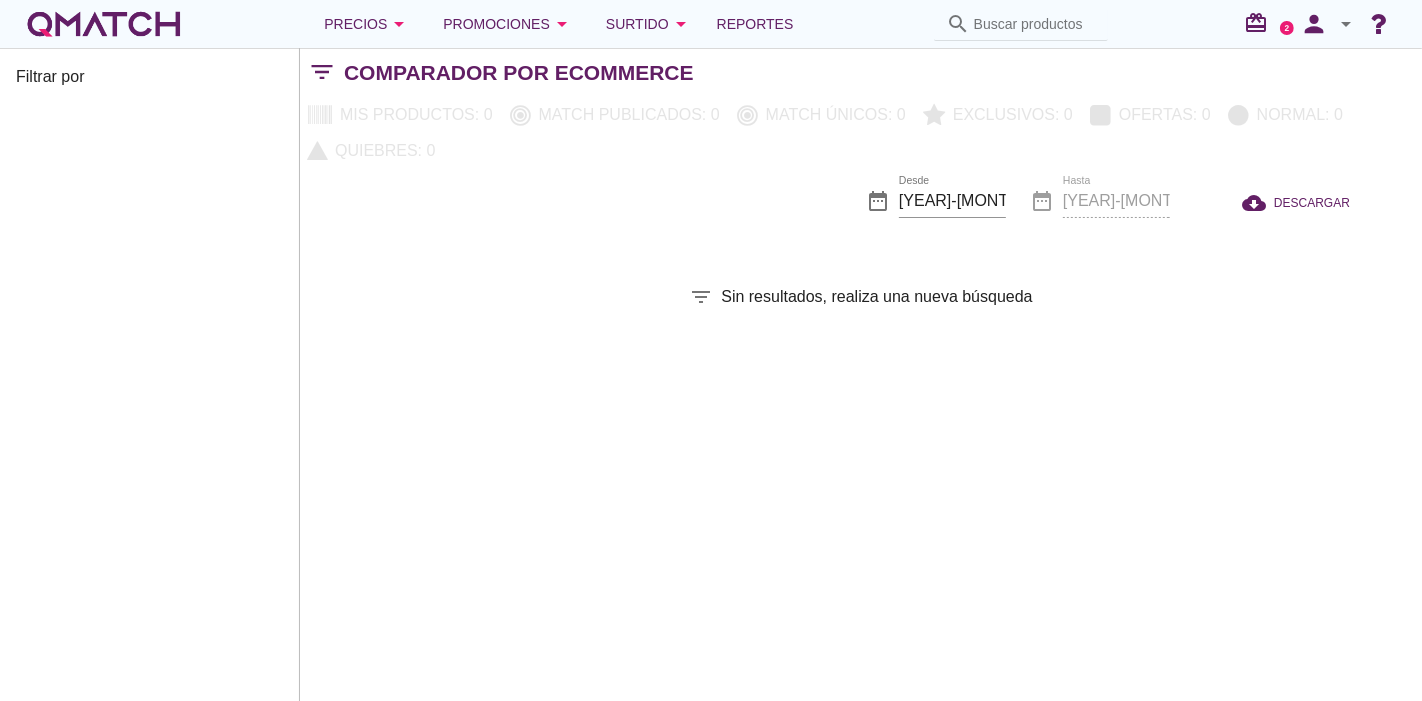 scroll, scrollTop: 0, scrollLeft: 0, axis: both 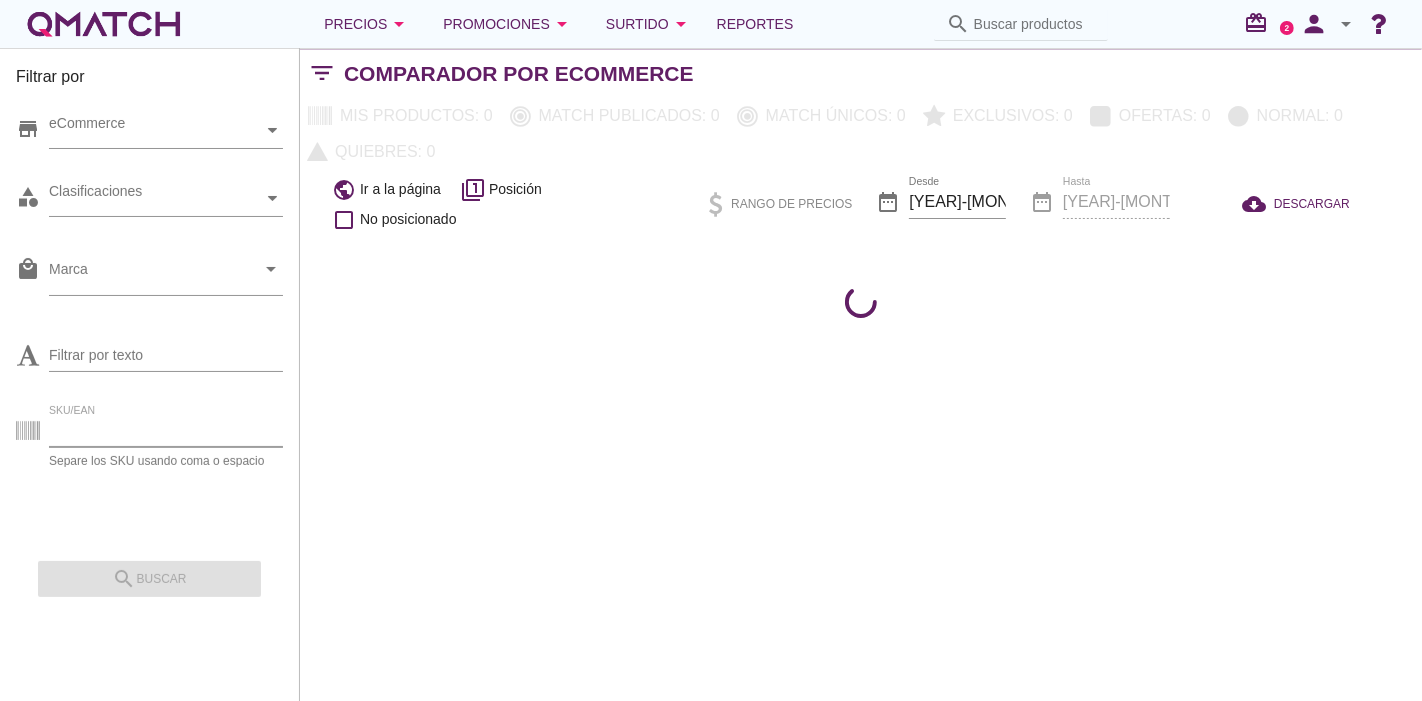 click on "SKU/EAN" at bounding box center [166, 431] 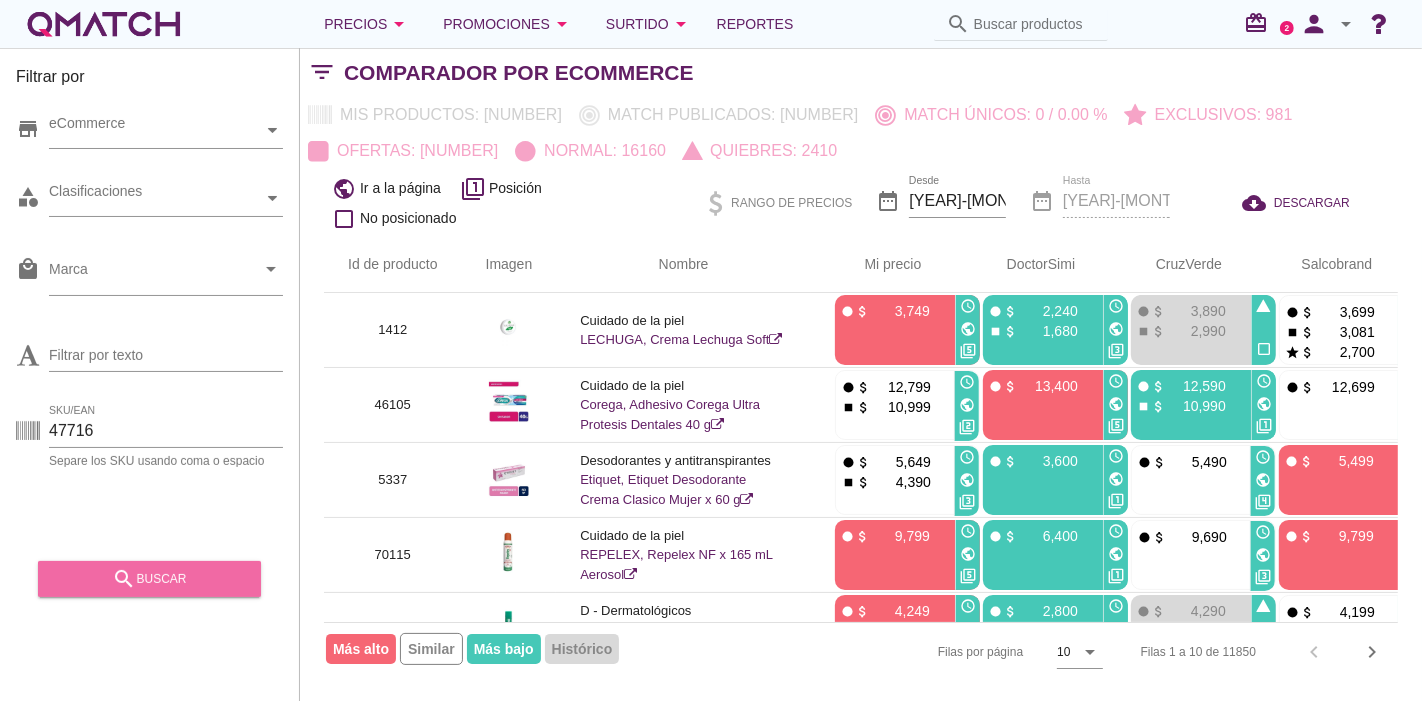 click on "search
buscar" at bounding box center (149, 579) 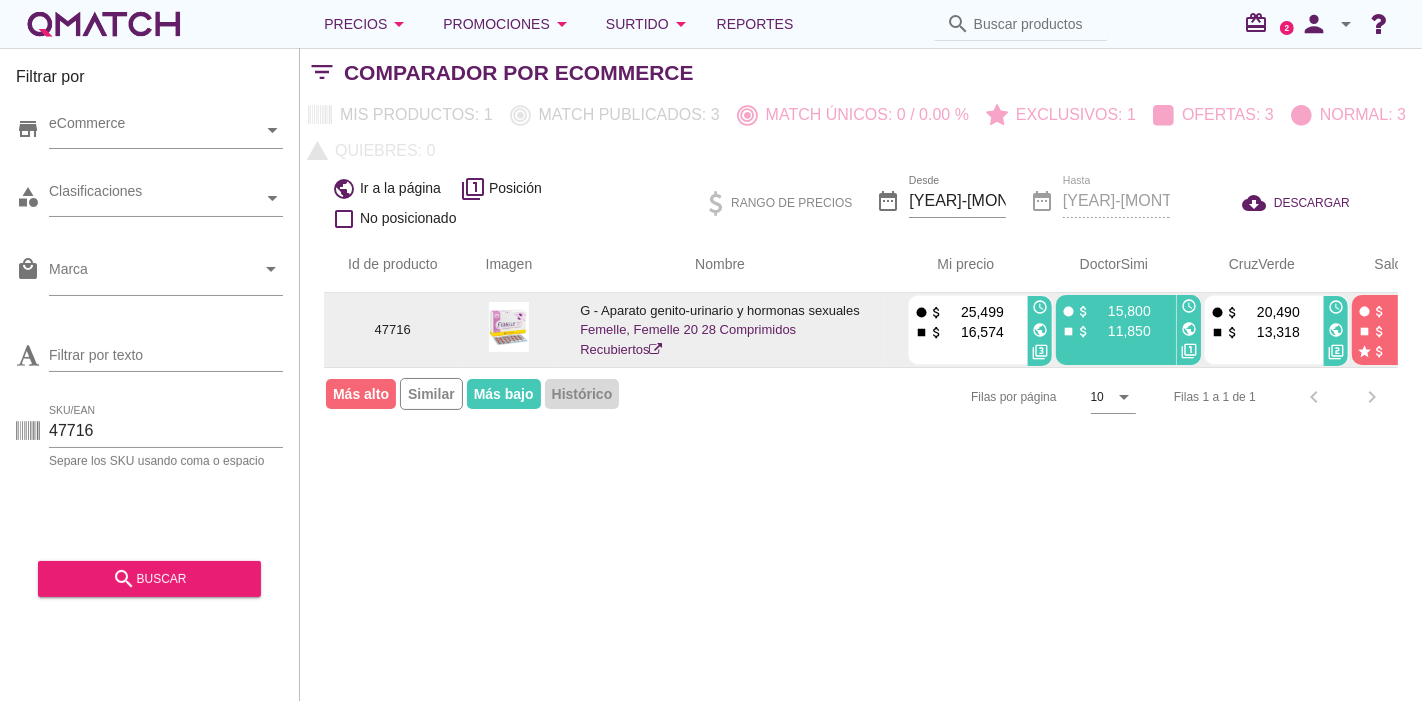 click on "public" at bounding box center [1040, 330] 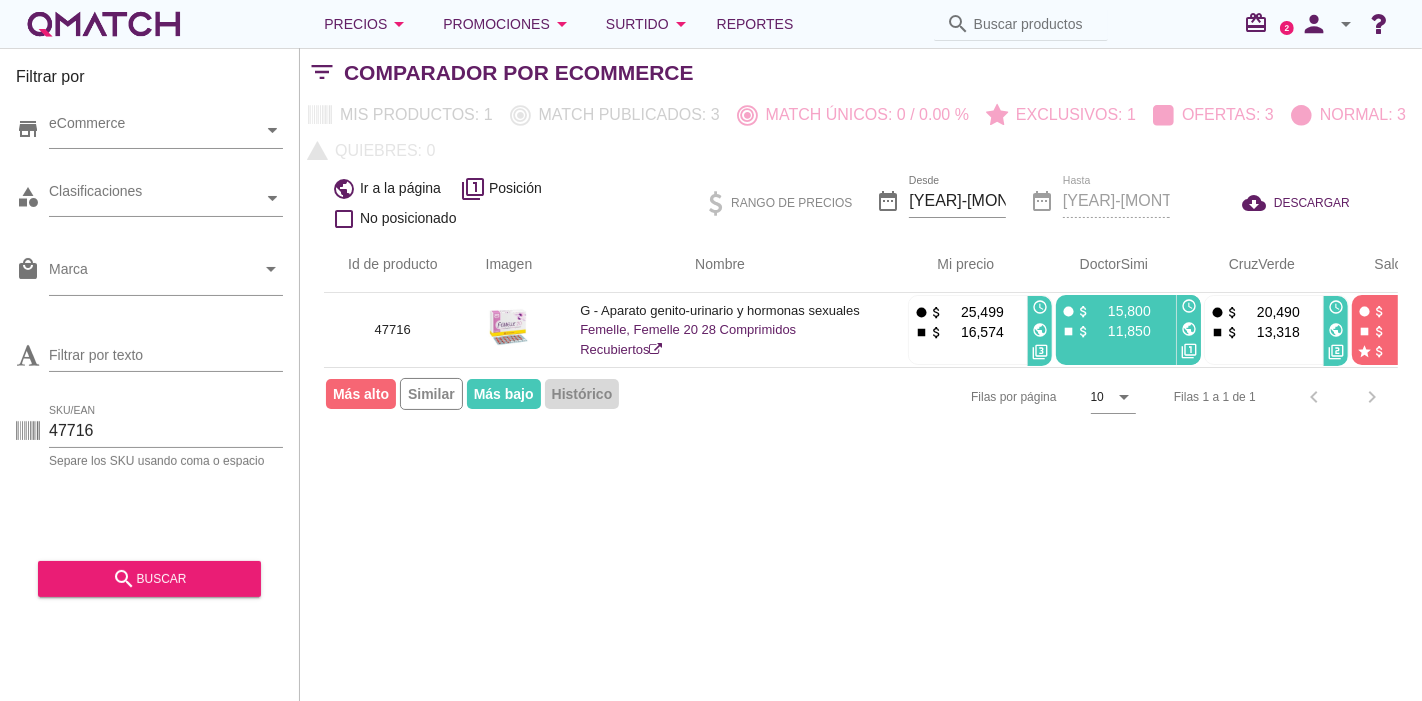 scroll, scrollTop: 0, scrollLeft: 98, axis: horizontal 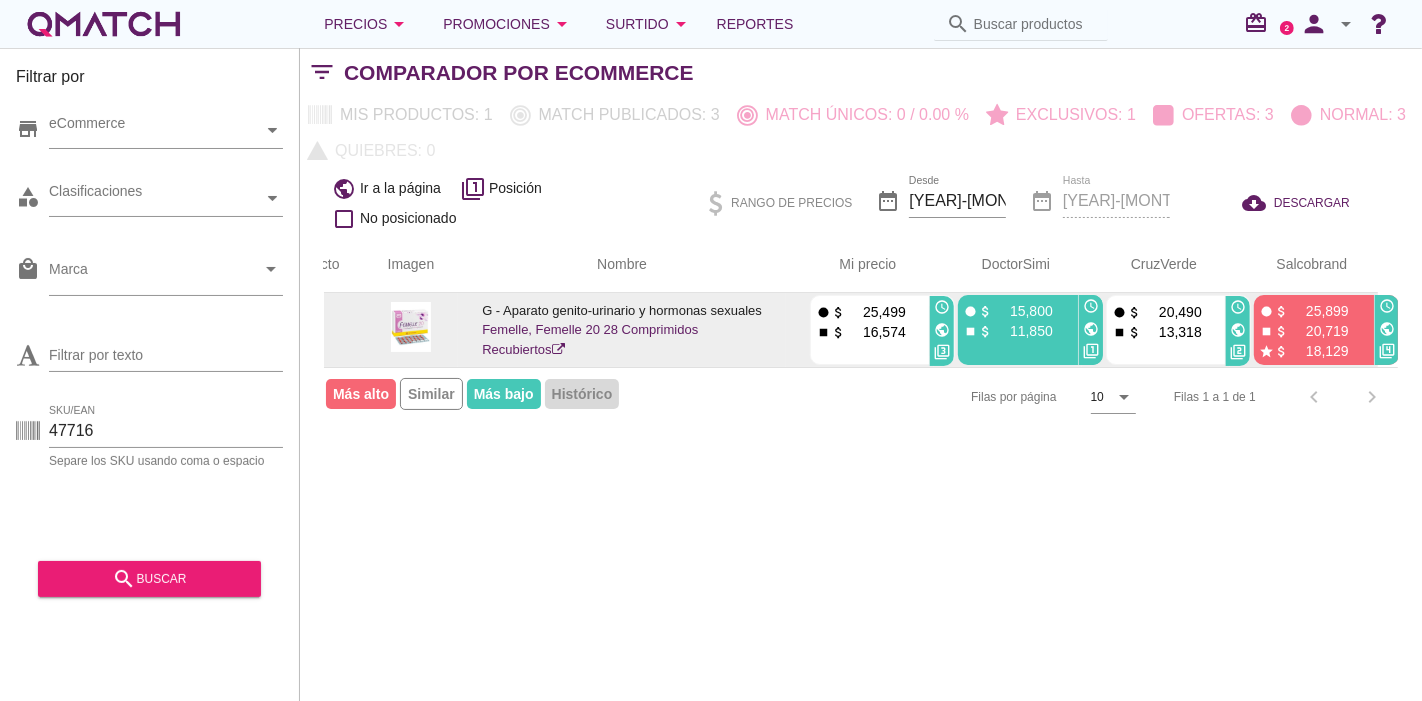 click on "public" at bounding box center (1387, 329) 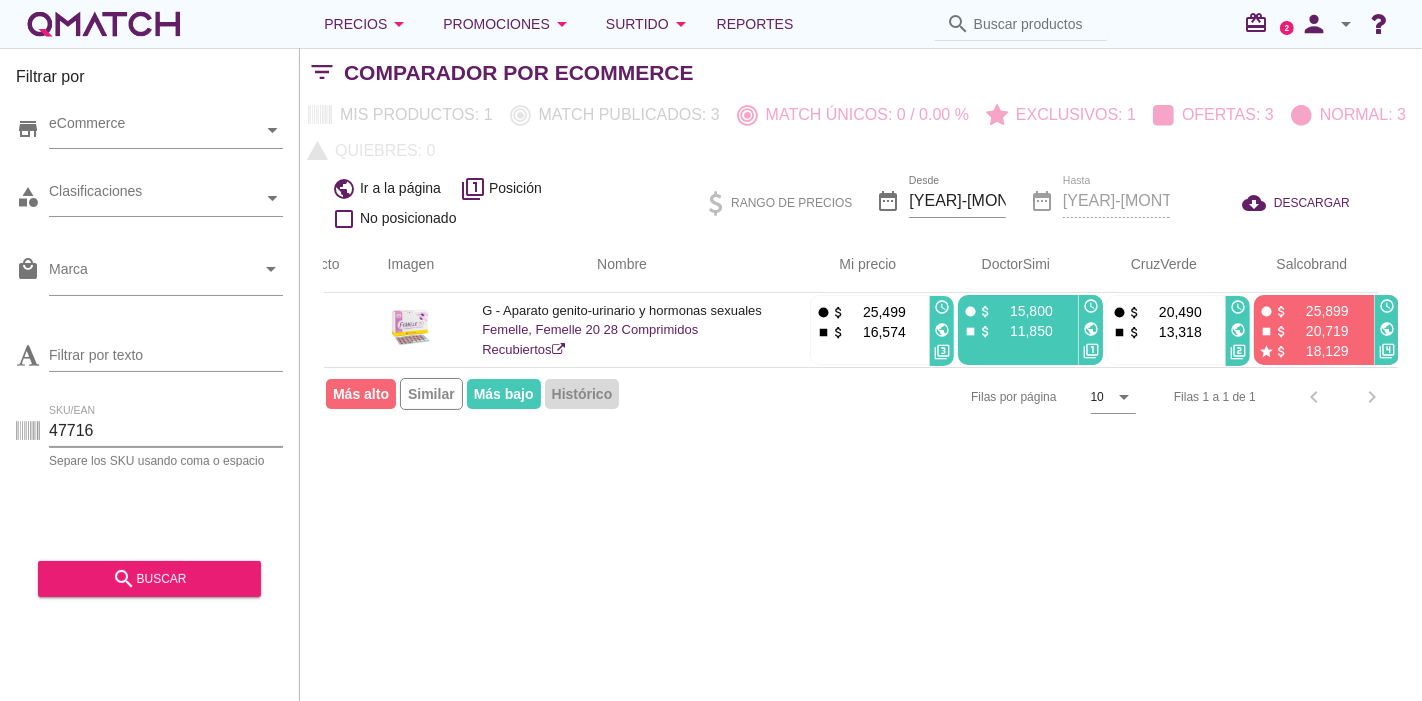 drag, startPoint x: 116, startPoint y: 437, endPoint x: 0, endPoint y: 442, distance: 116.10771 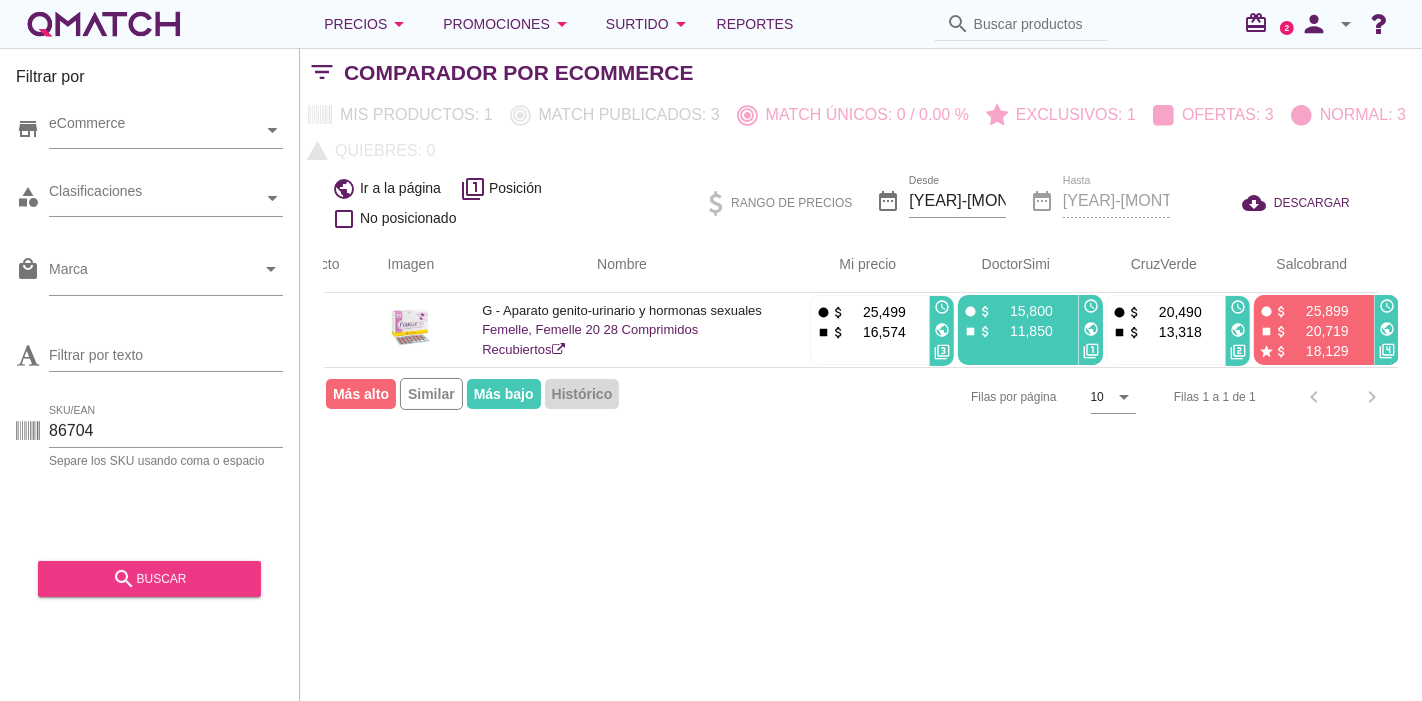 drag, startPoint x: 135, startPoint y: 565, endPoint x: 79, endPoint y: 575, distance: 56.88585 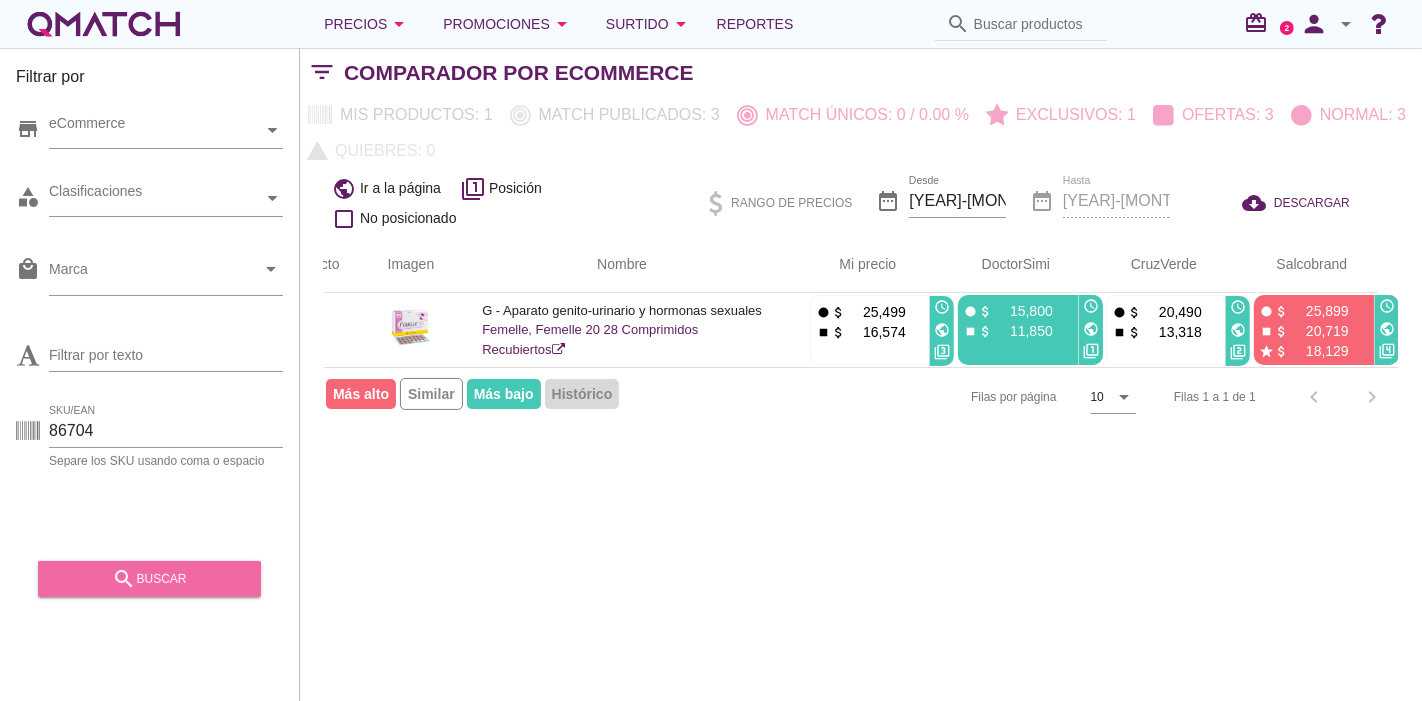 click on "search
buscar" at bounding box center (149, 579) 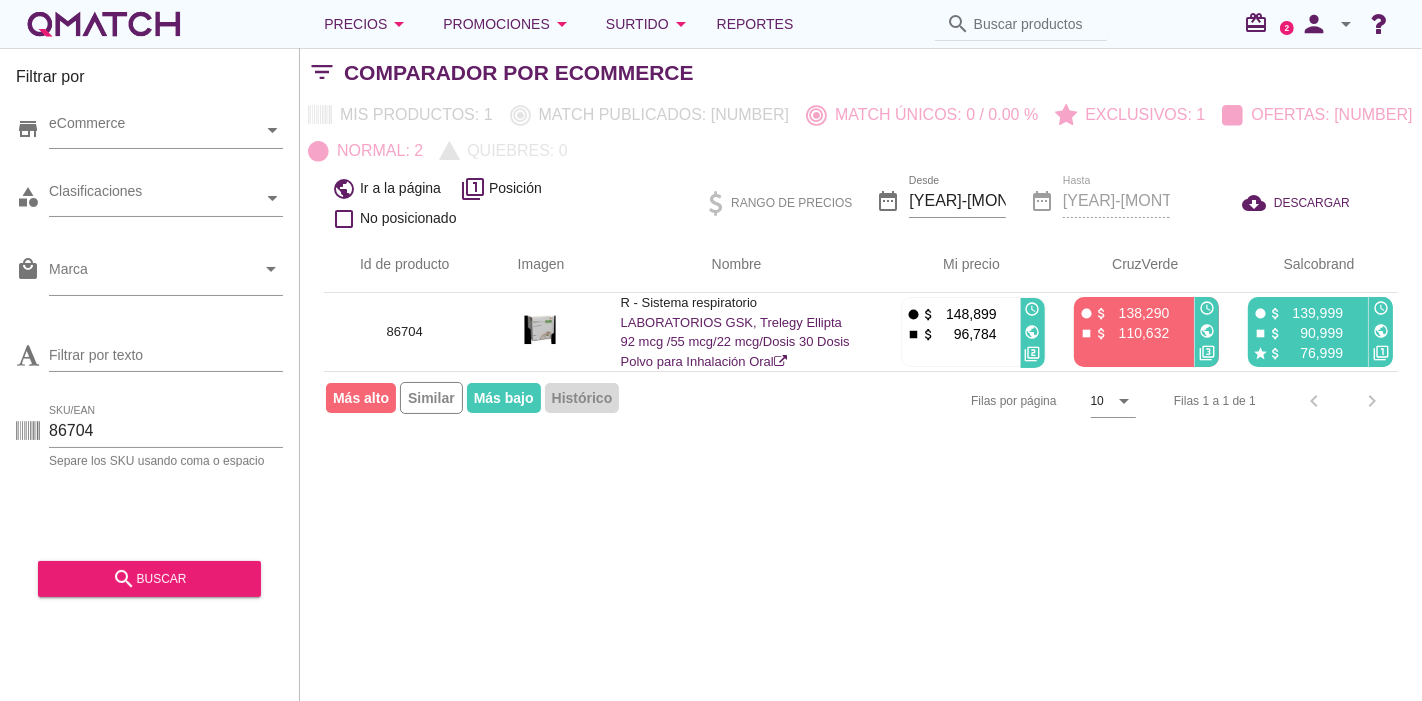 scroll, scrollTop: 0, scrollLeft: 0, axis: both 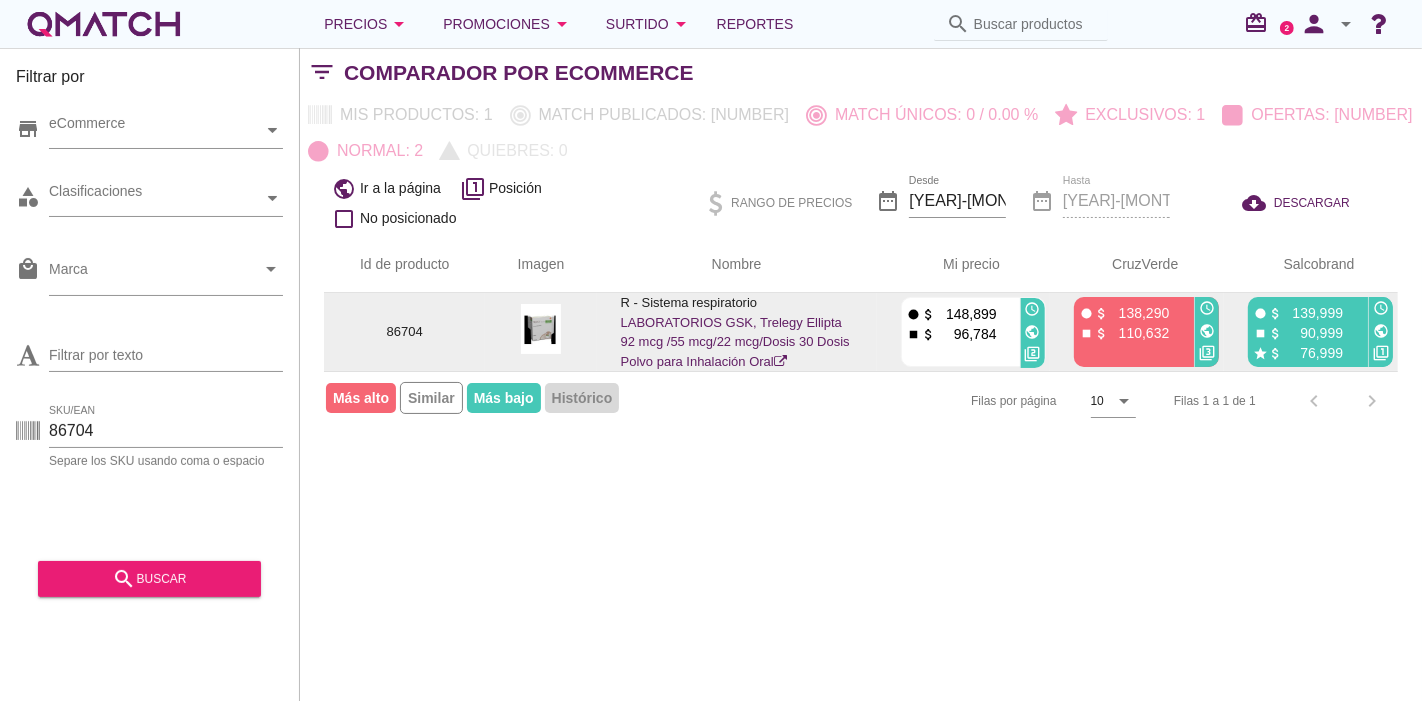 click on "public" at bounding box center (1033, 332) 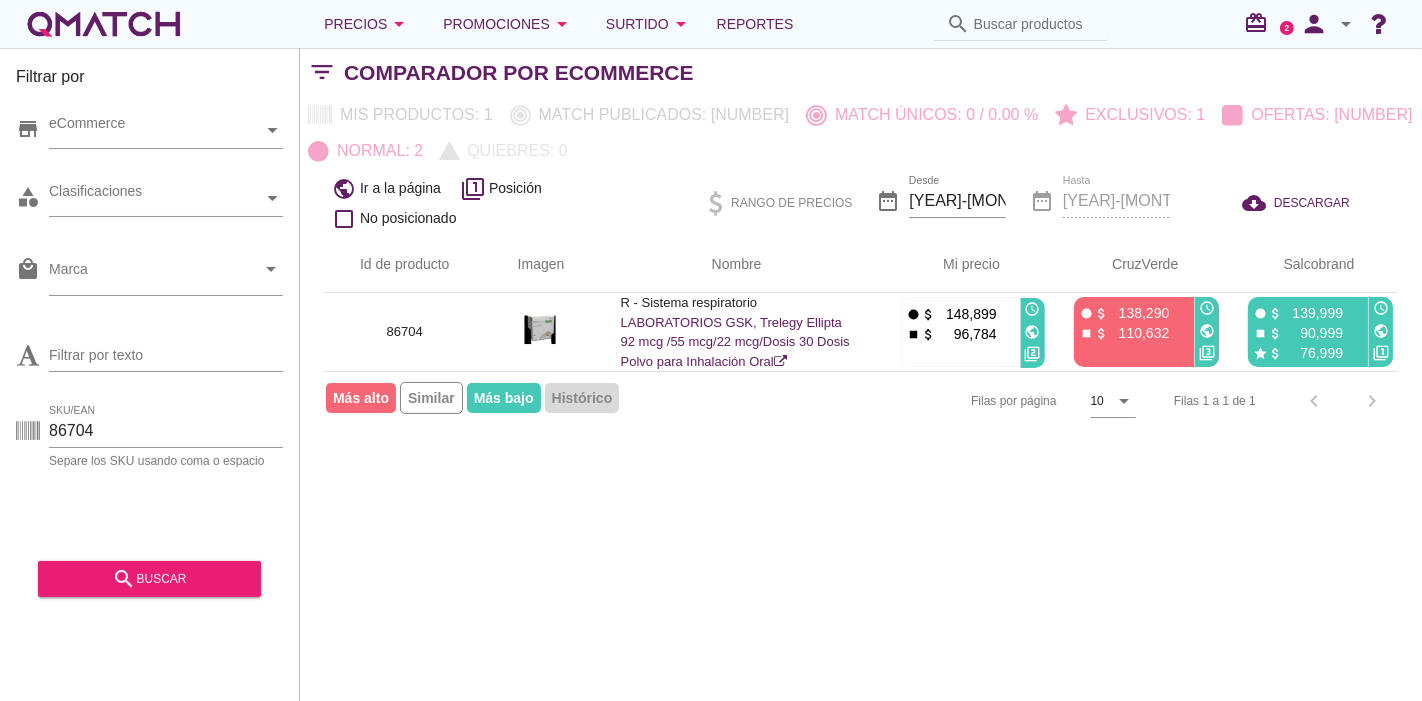 click on "SKU/EAN 86704 Separe los SKU usando coma o espacio" at bounding box center [149, 435] 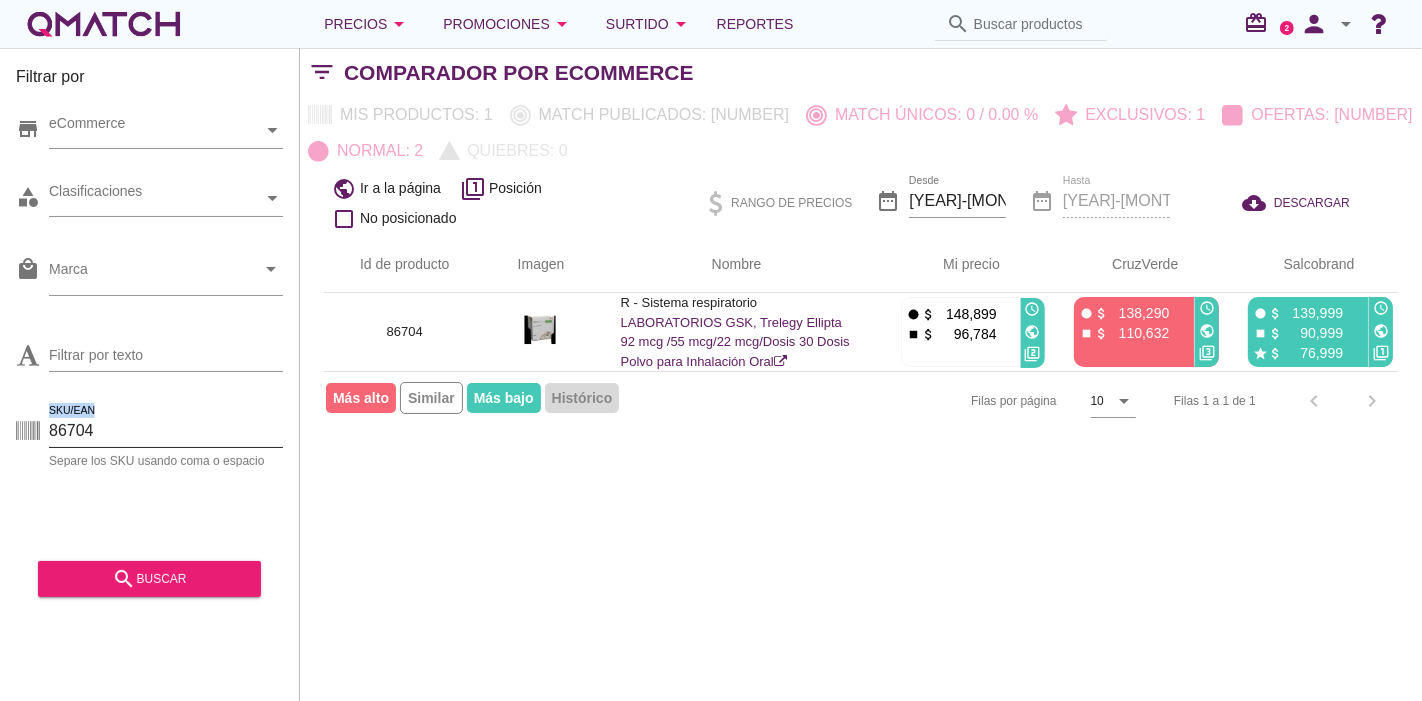 click on "SKU/EAN 86704 Separe los SKU usando coma o espacio" at bounding box center (149, 435) 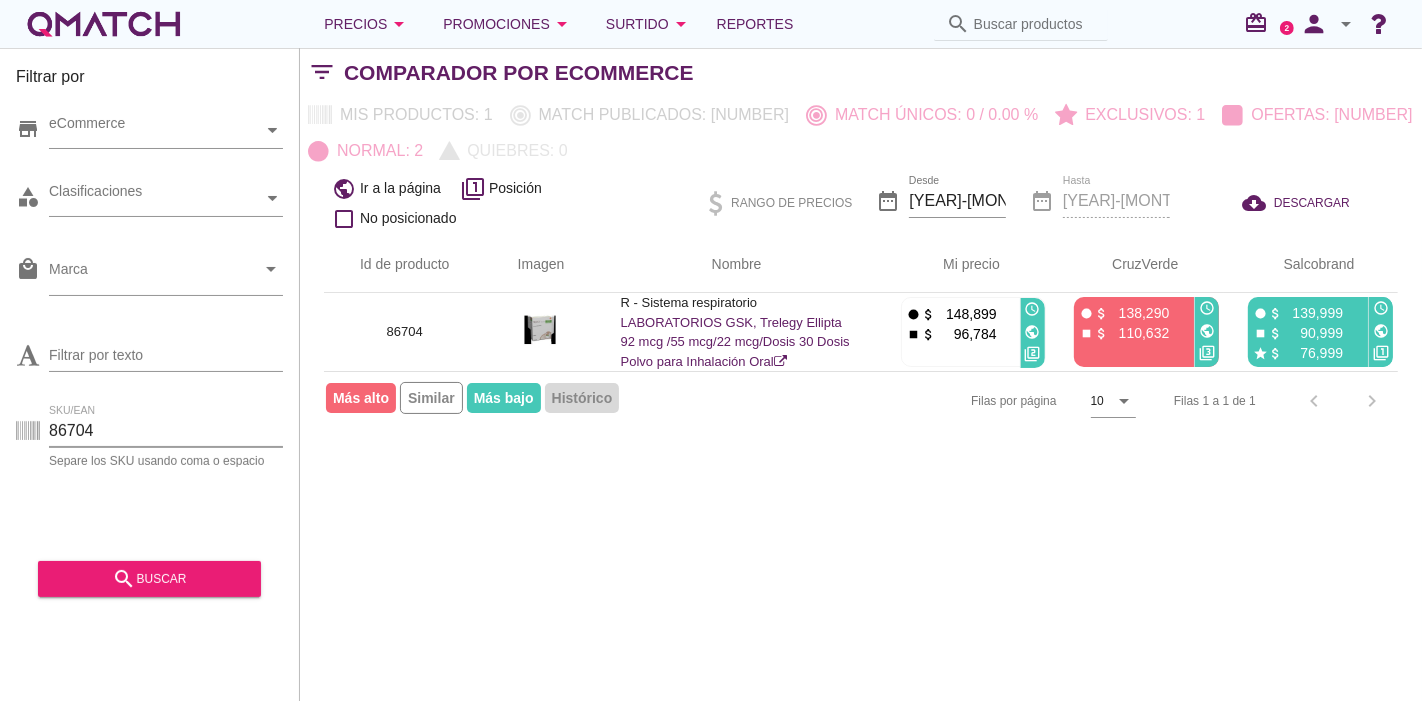 click on "86704" at bounding box center [166, 431] 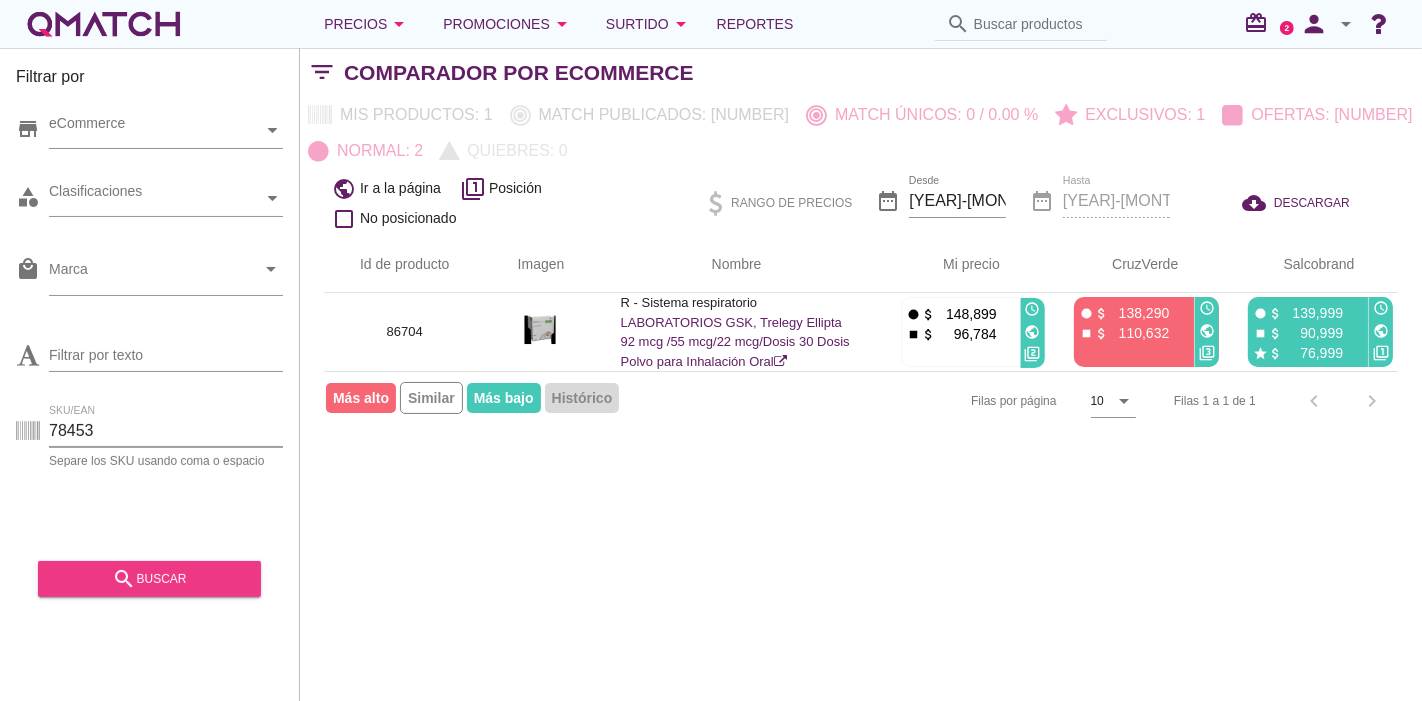 click on "search
buscar" at bounding box center (149, 579) 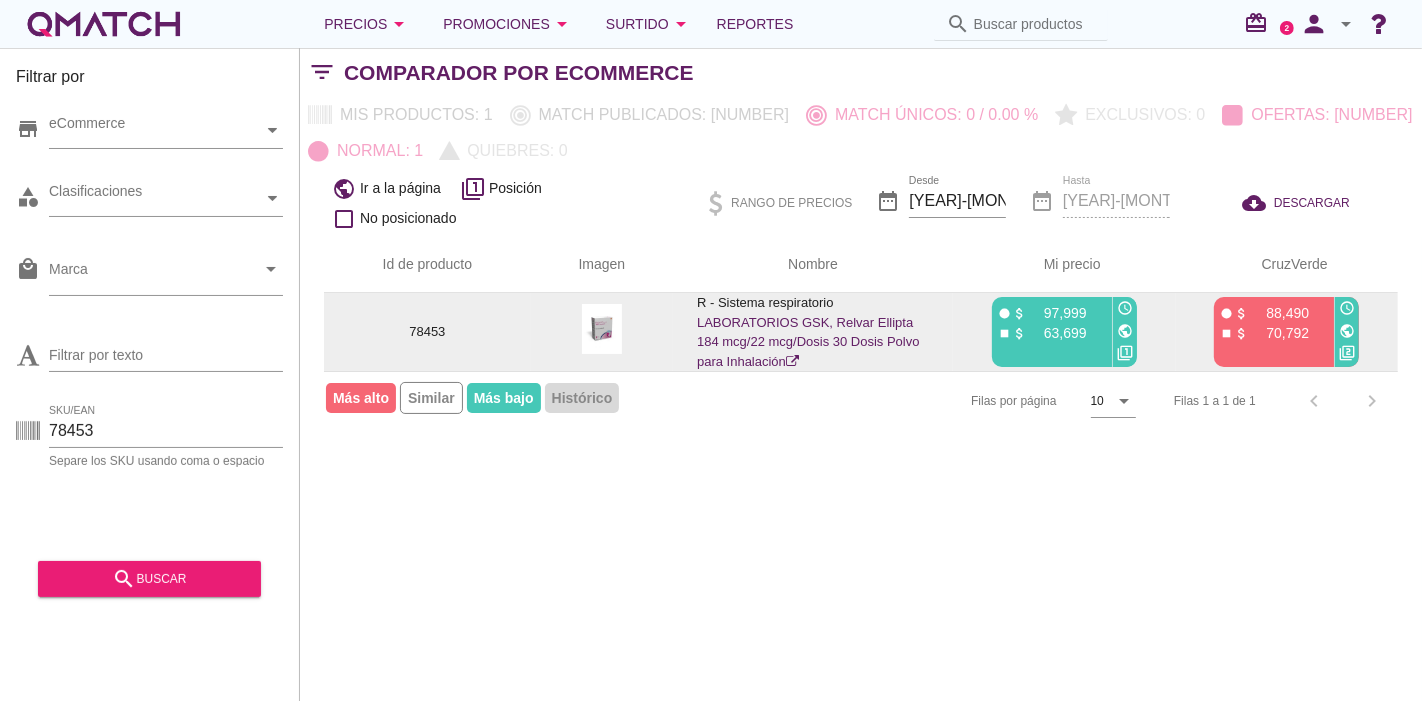 click on "public" at bounding box center (1125, 331) 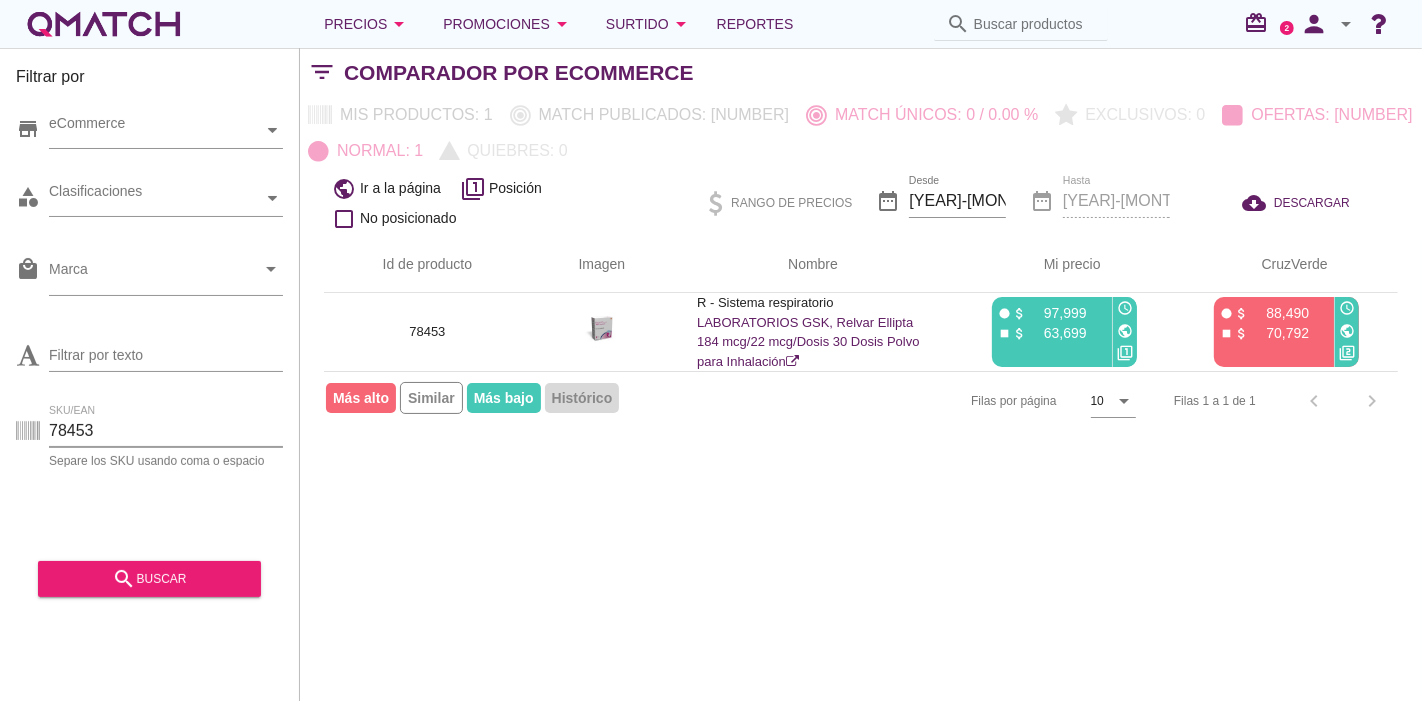 drag, startPoint x: 184, startPoint y: 438, endPoint x: 0, endPoint y: 435, distance: 184.02446 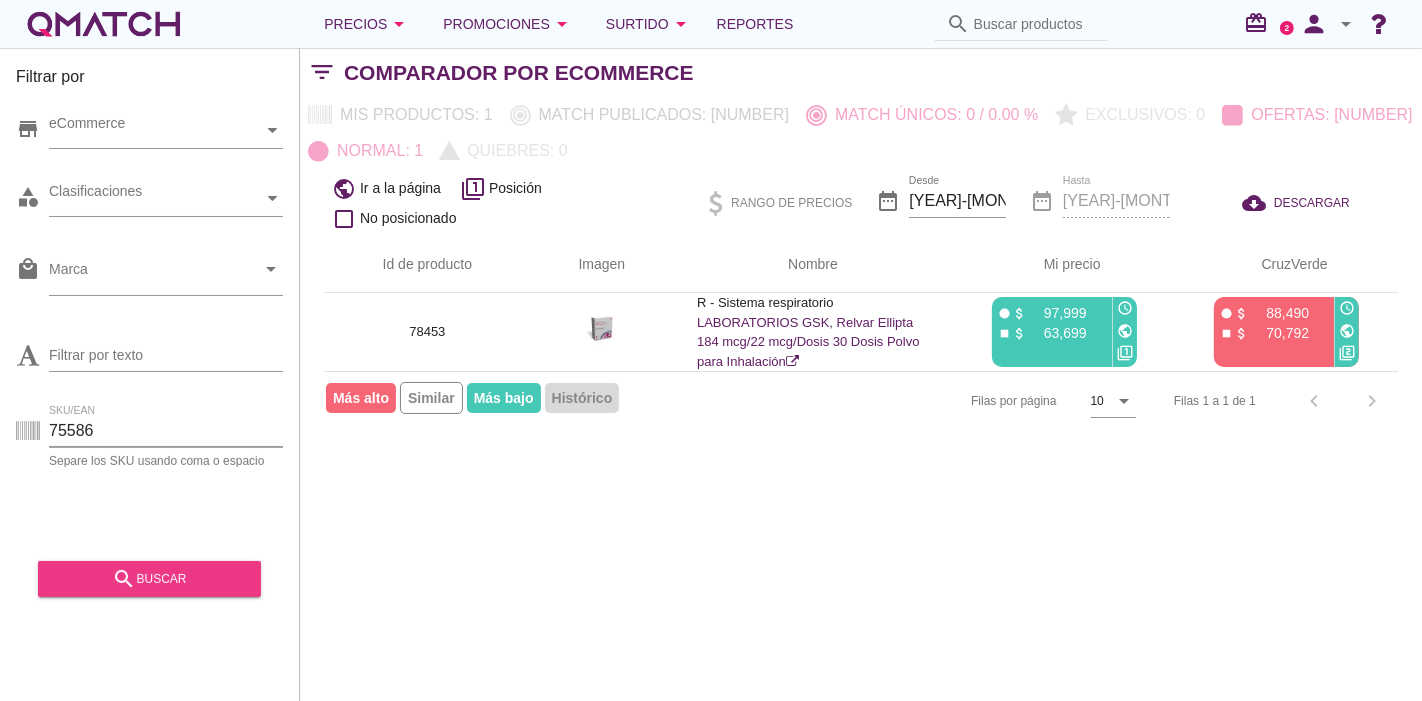 click on "search
buscar" at bounding box center (149, 579) 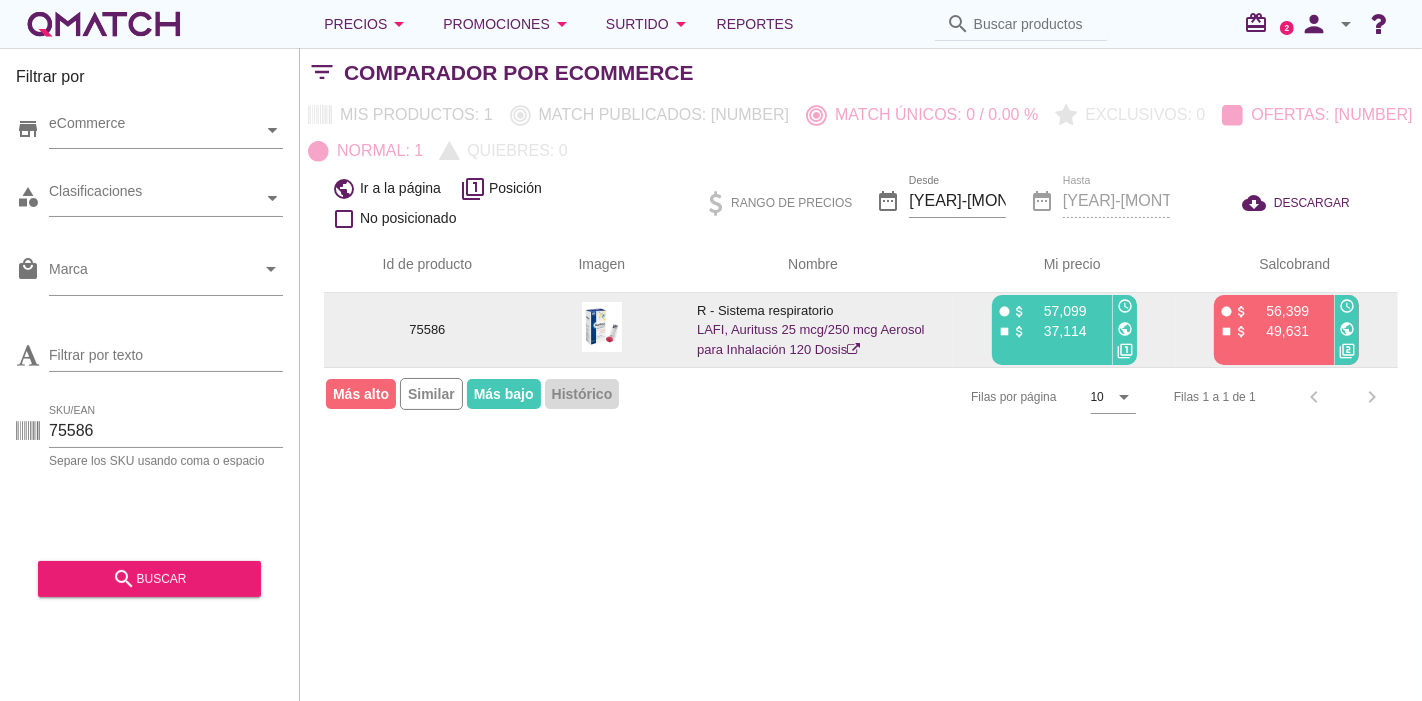 click on "public" at bounding box center (1125, 329) 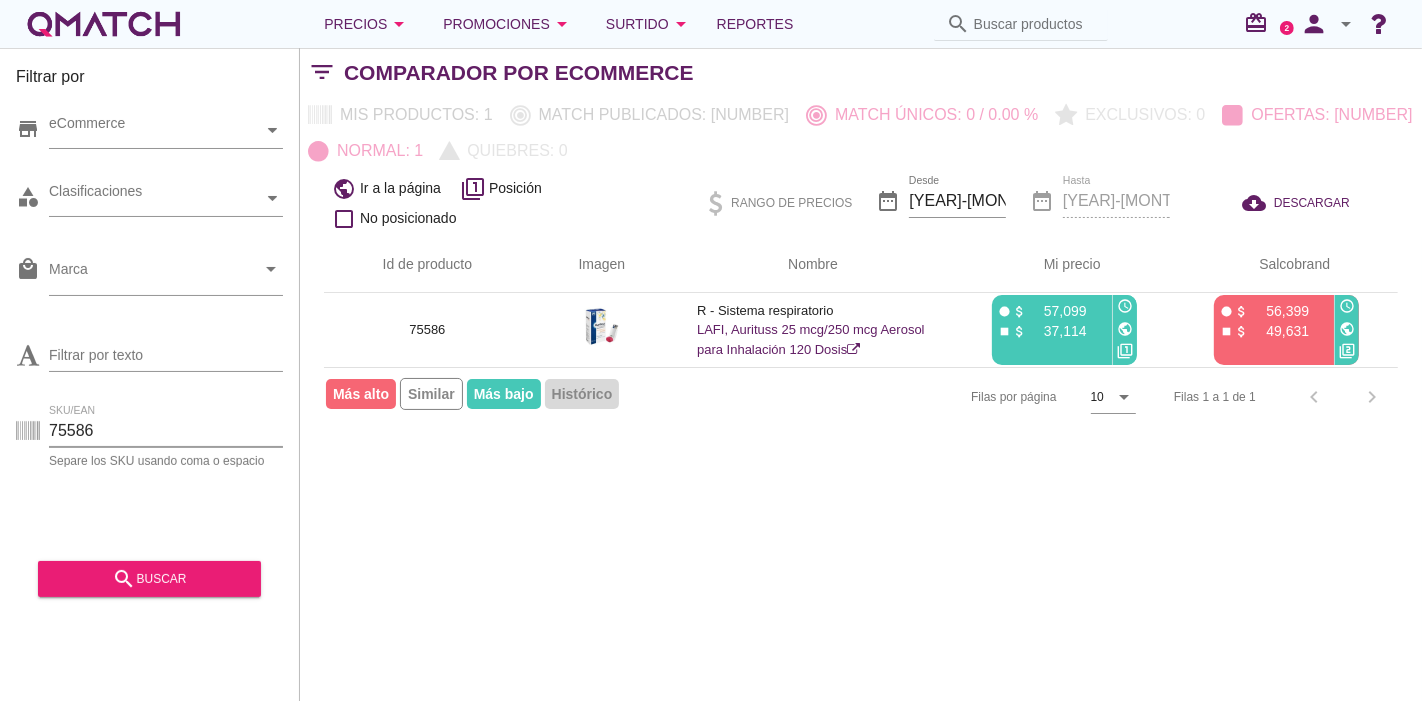 drag, startPoint x: 154, startPoint y: 435, endPoint x: 22, endPoint y: 438, distance: 132.03409 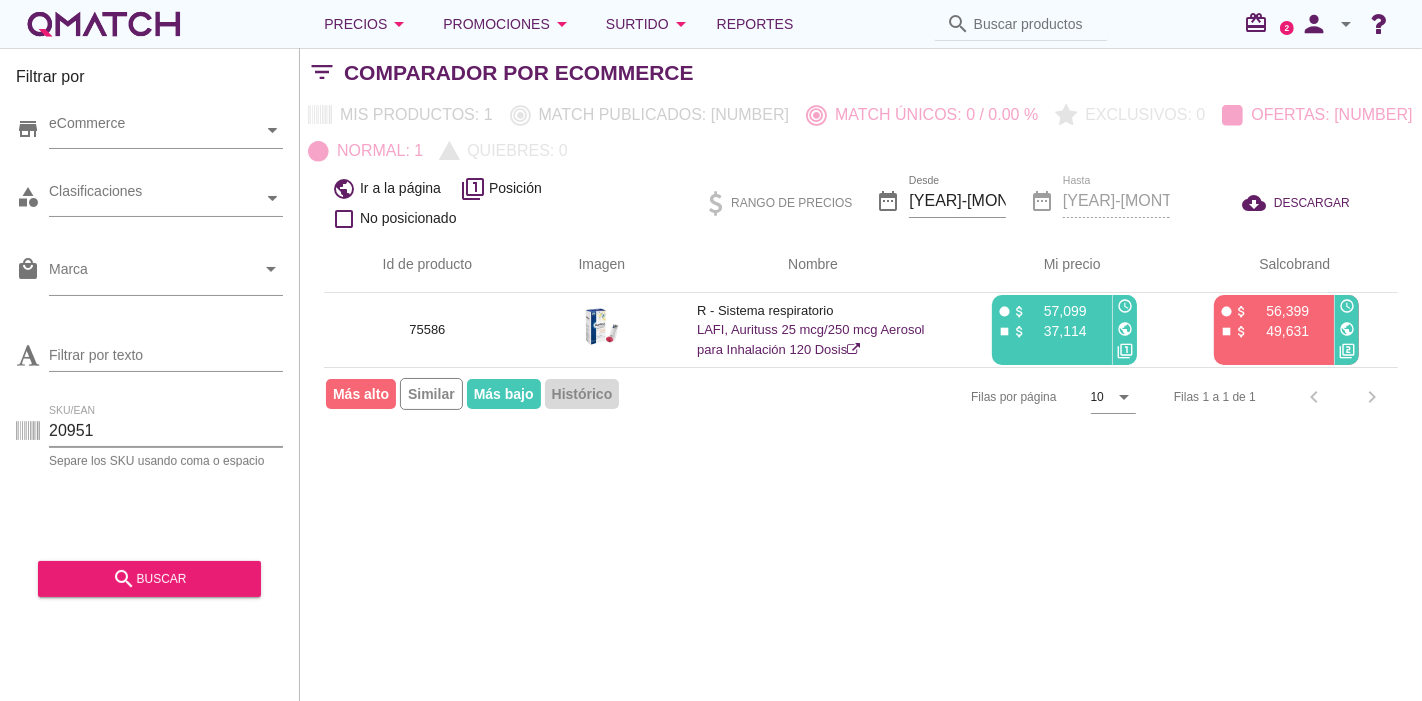 click on "Filtrar por store eCommerce category Clasificaciones local_mall Marca arrow_drop_down Filtrar por texto SKU/EAN 20951 Separe los SKU usando coma o espacio
search
buscar" at bounding box center (150, 374) 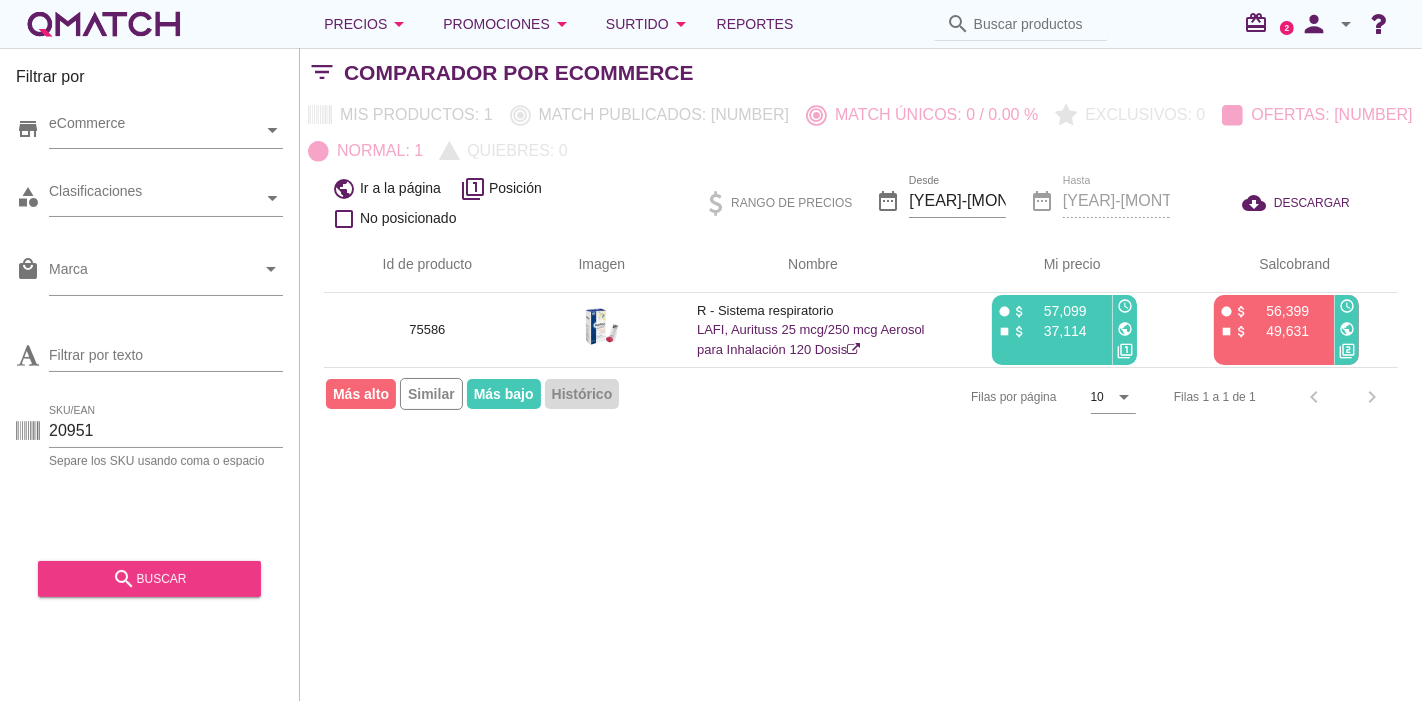 click on "search
buscar" at bounding box center (149, 579) 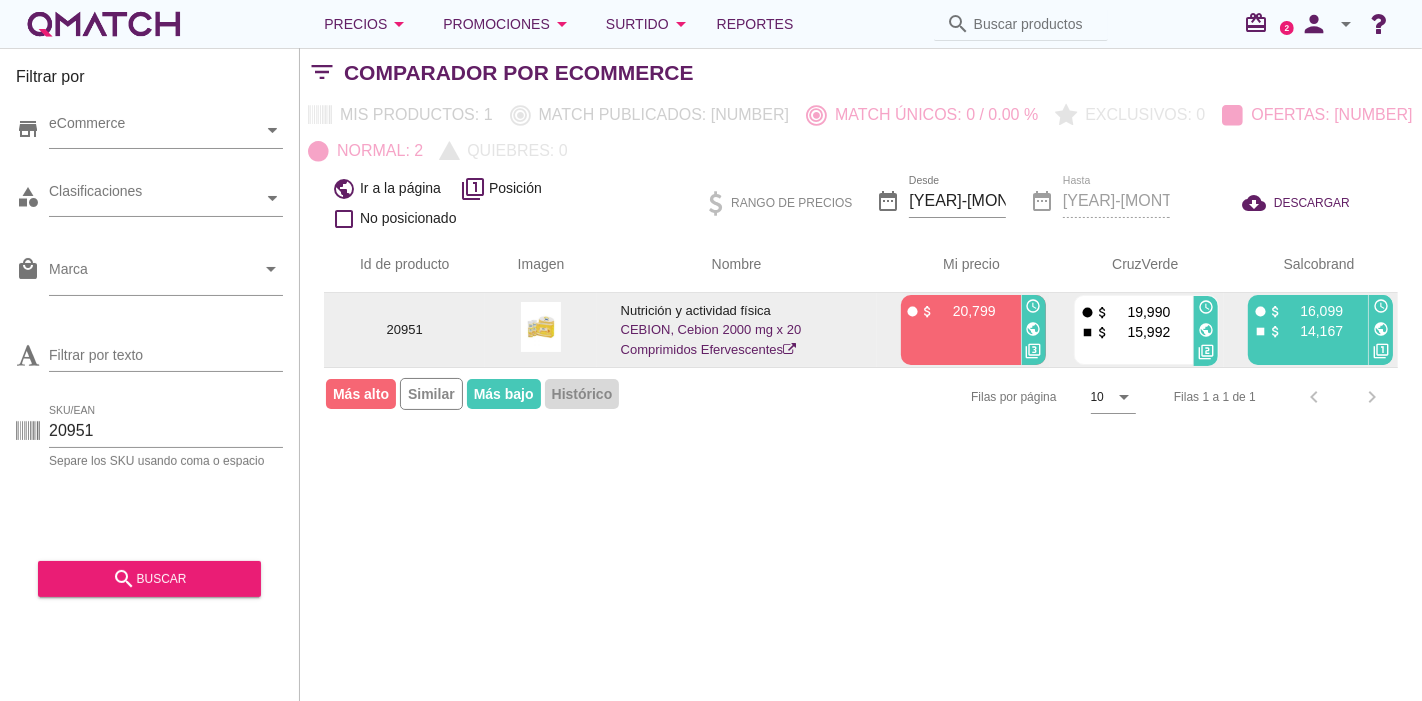 click on "public" at bounding box center (1034, 329) 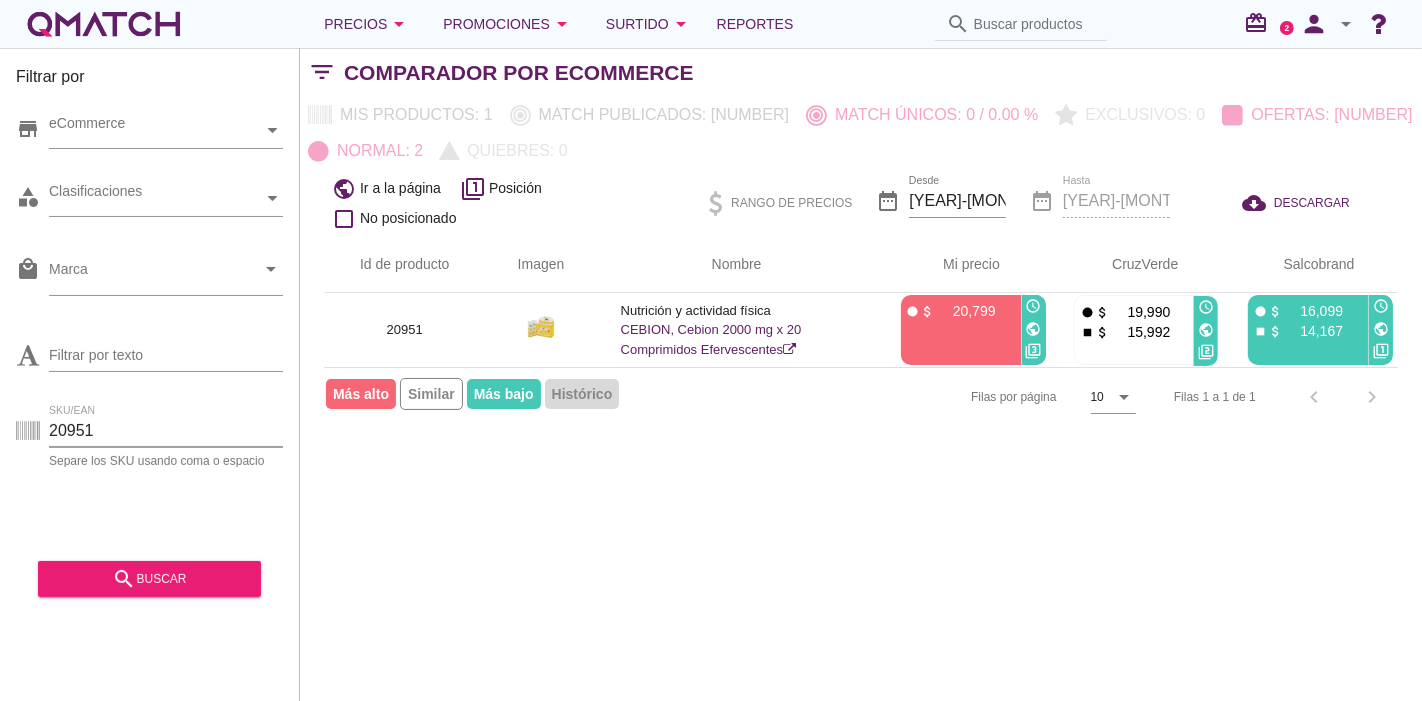 drag, startPoint x: 118, startPoint y: 442, endPoint x: 18, endPoint y: 443, distance: 100.005 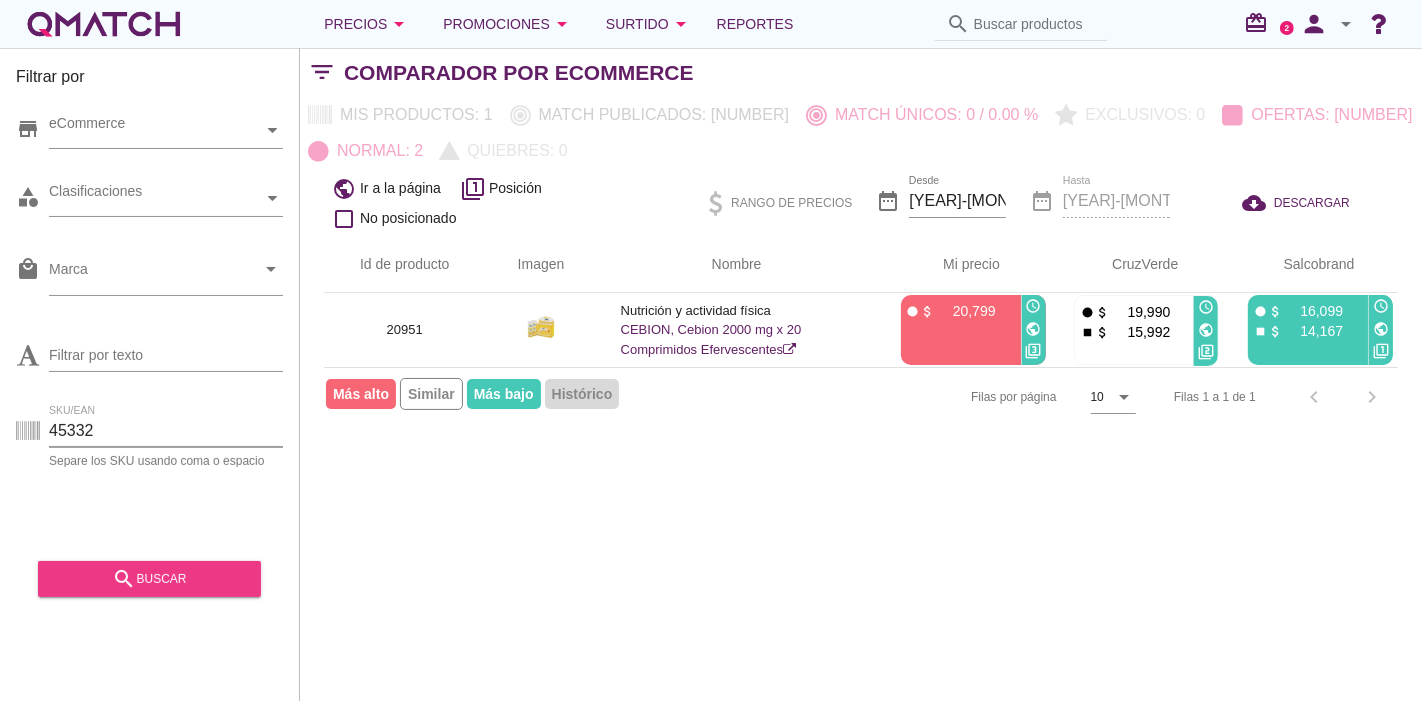 click on "search
buscar" at bounding box center (149, 579) 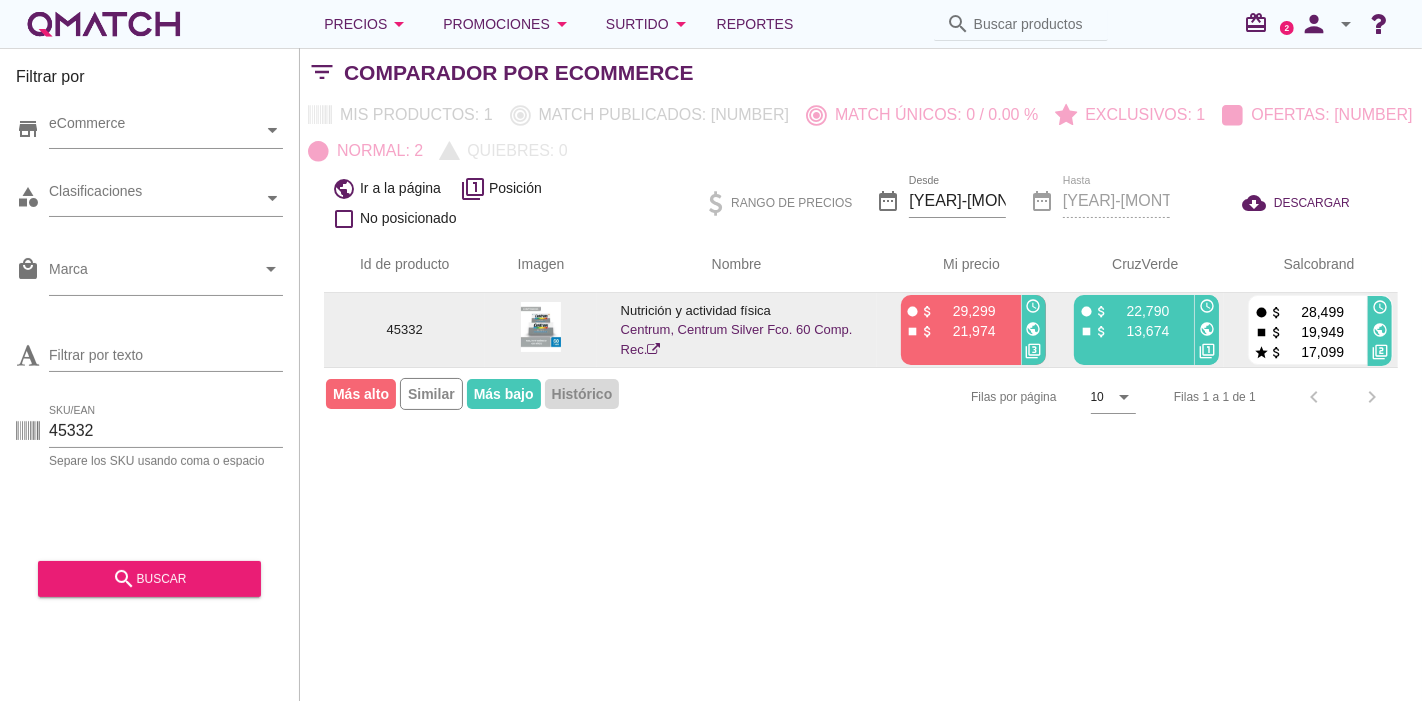 click on "public" at bounding box center (1034, 329) 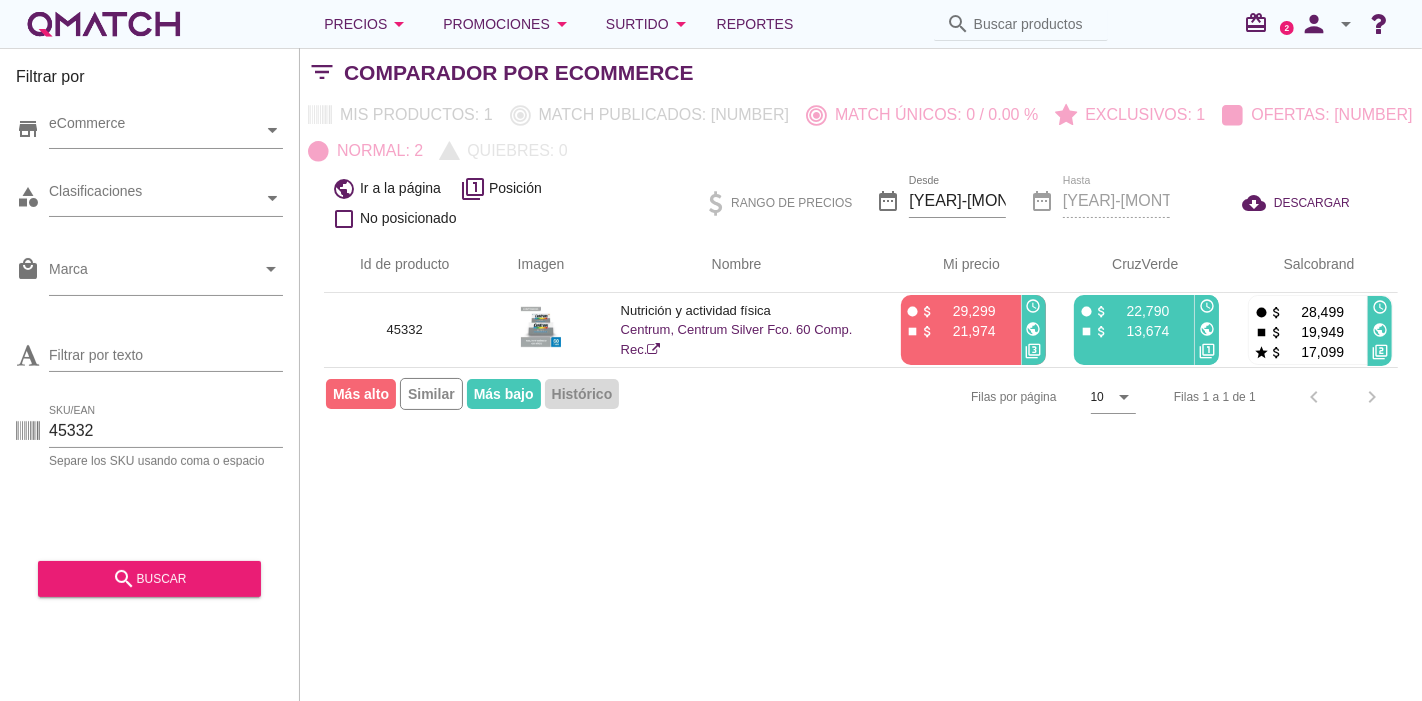 click on "Separe los SKU usando coma o espacio" at bounding box center [166, 461] 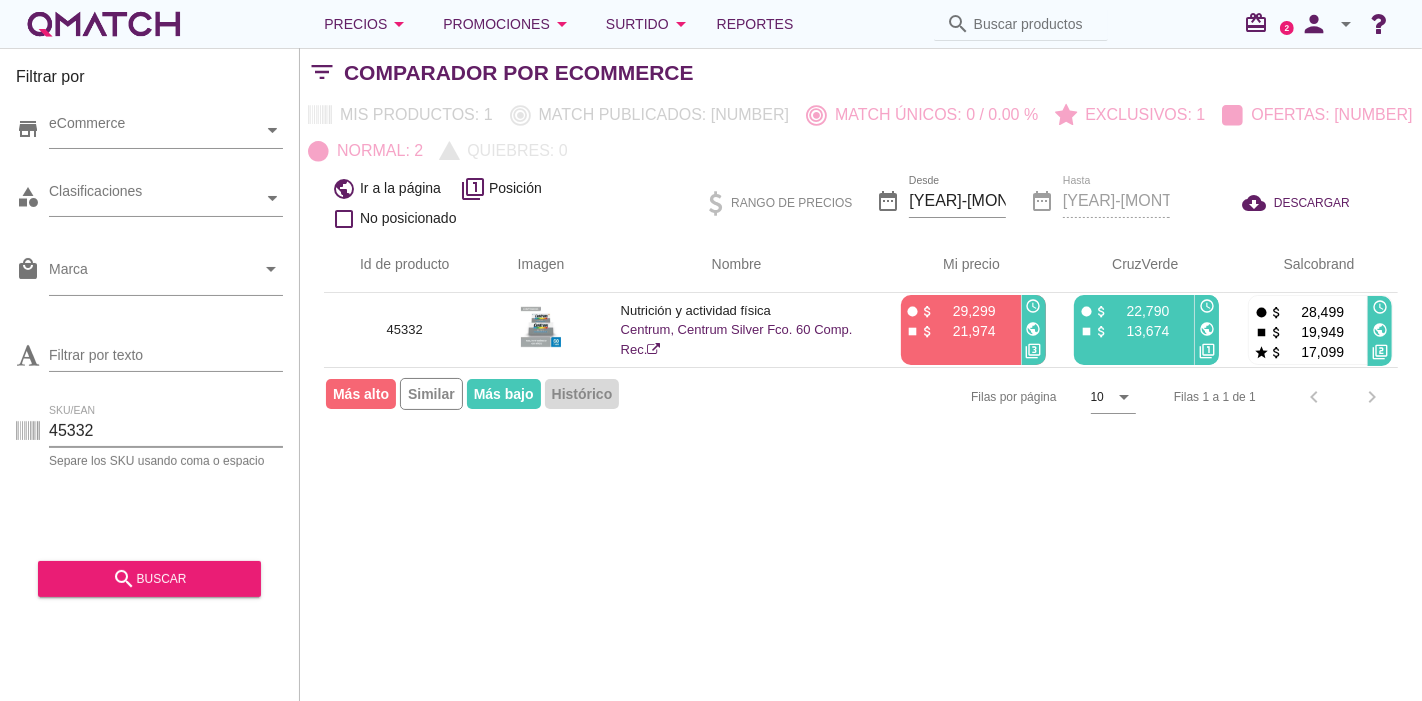 drag, startPoint x: 110, startPoint y: 444, endPoint x: 7, endPoint y: 424, distance: 104.92378 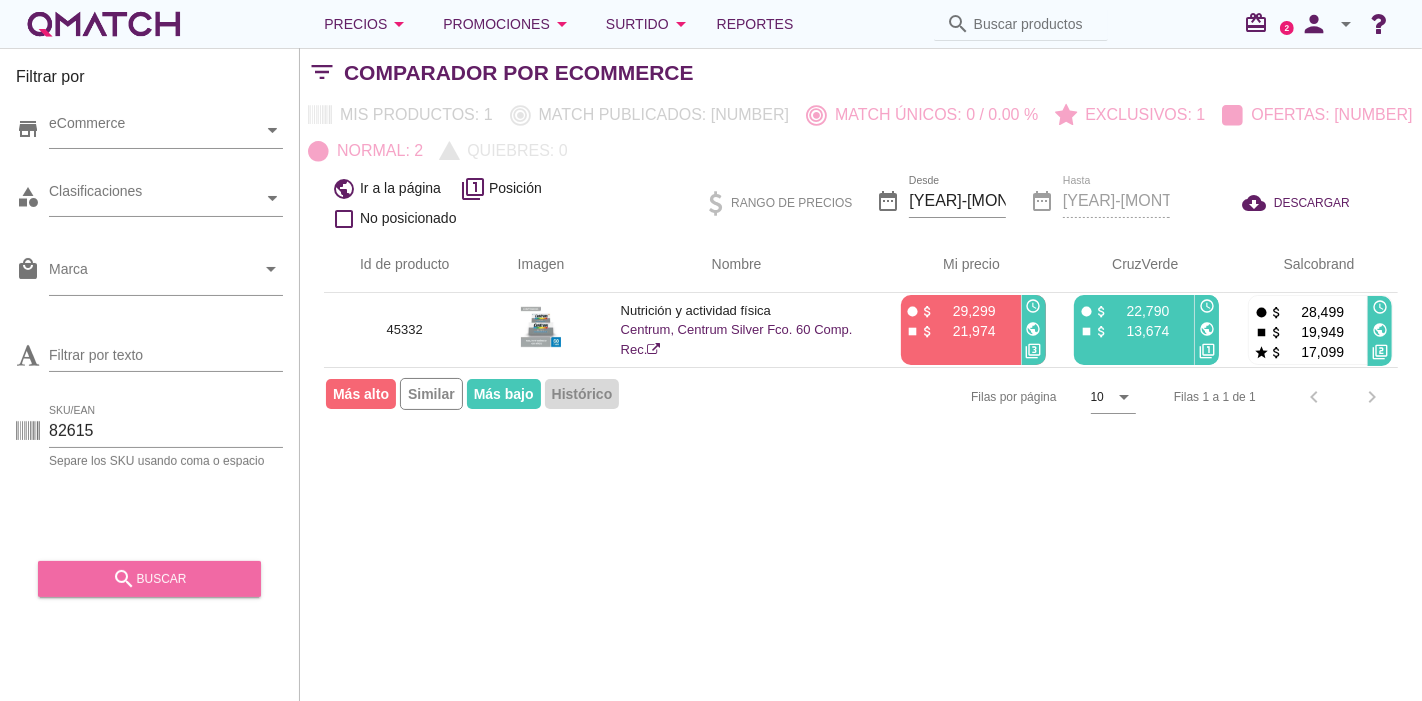 drag, startPoint x: 107, startPoint y: 564, endPoint x: 56, endPoint y: 594, distance: 59.16925 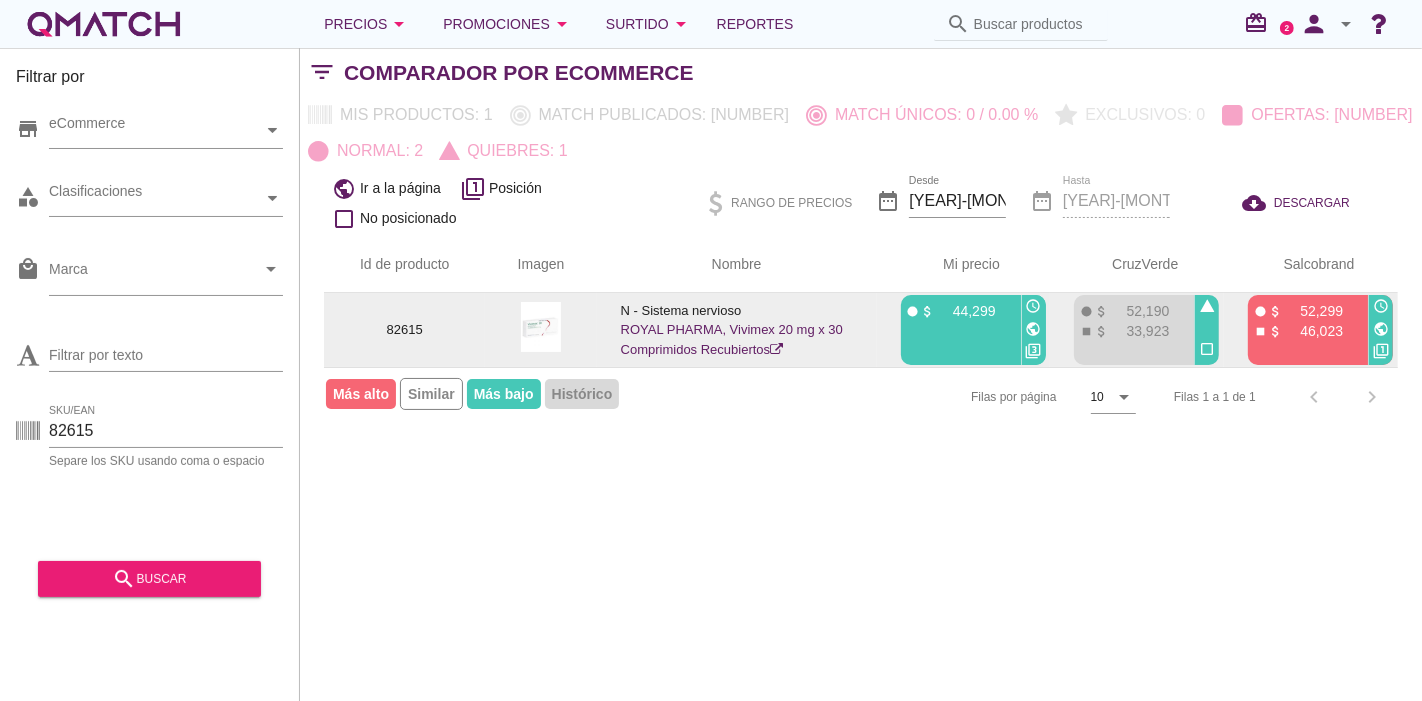 click on "public" at bounding box center [1034, 329] 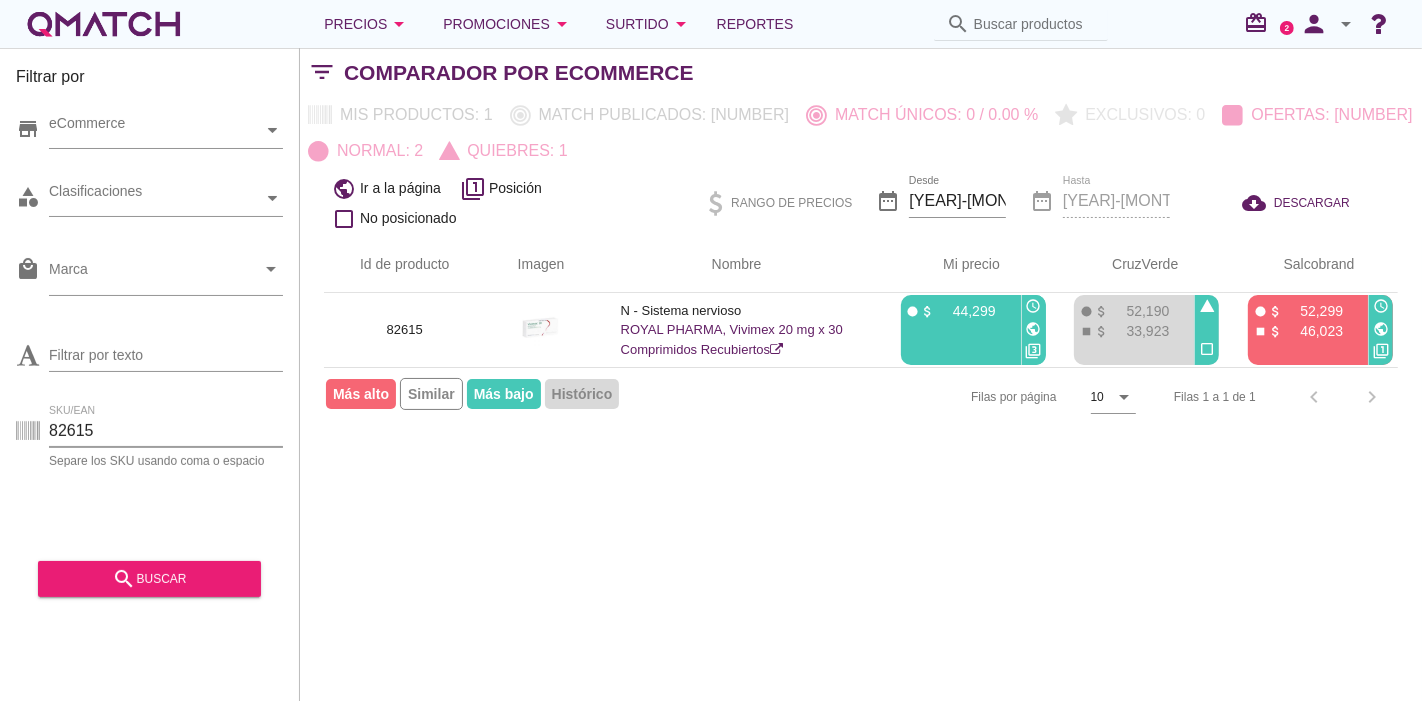 drag, startPoint x: 118, startPoint y: 428, endPoint x: 0, endPoint y: 424, distance: 118.06778 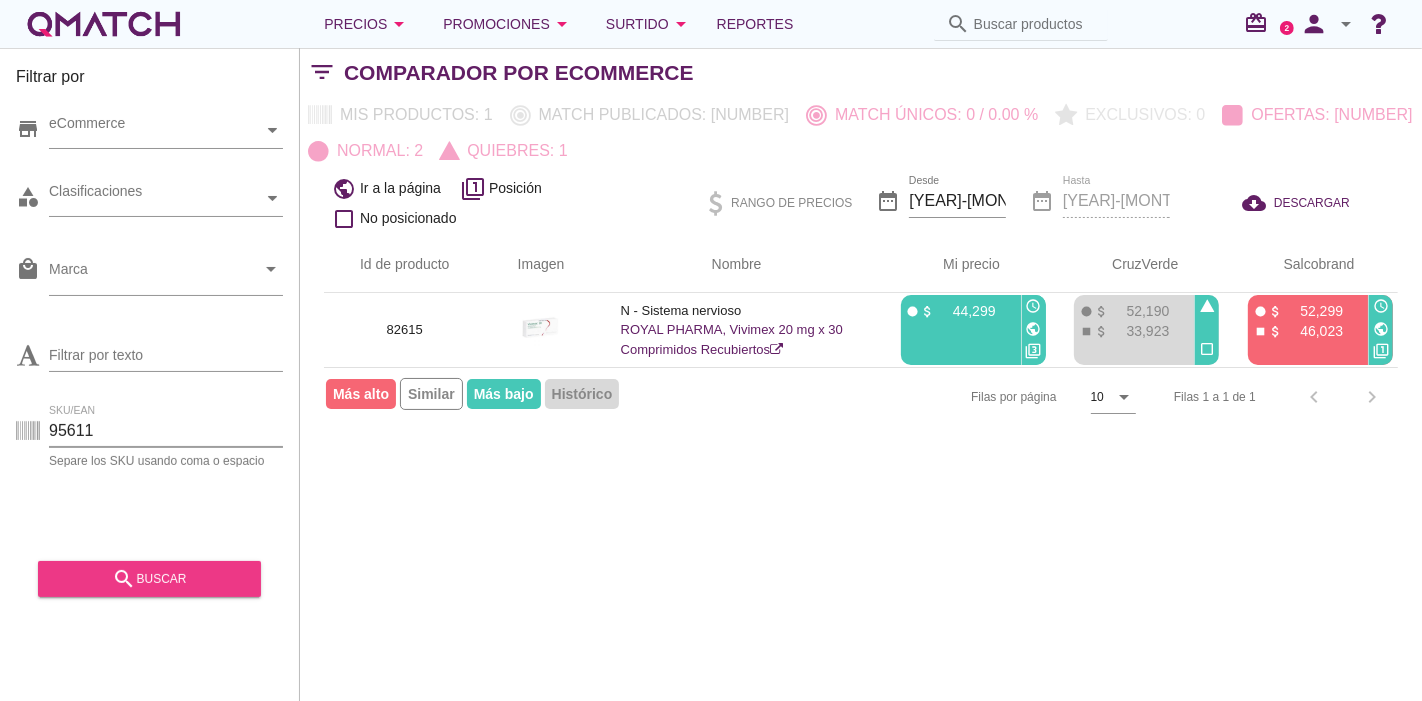type on "95611" 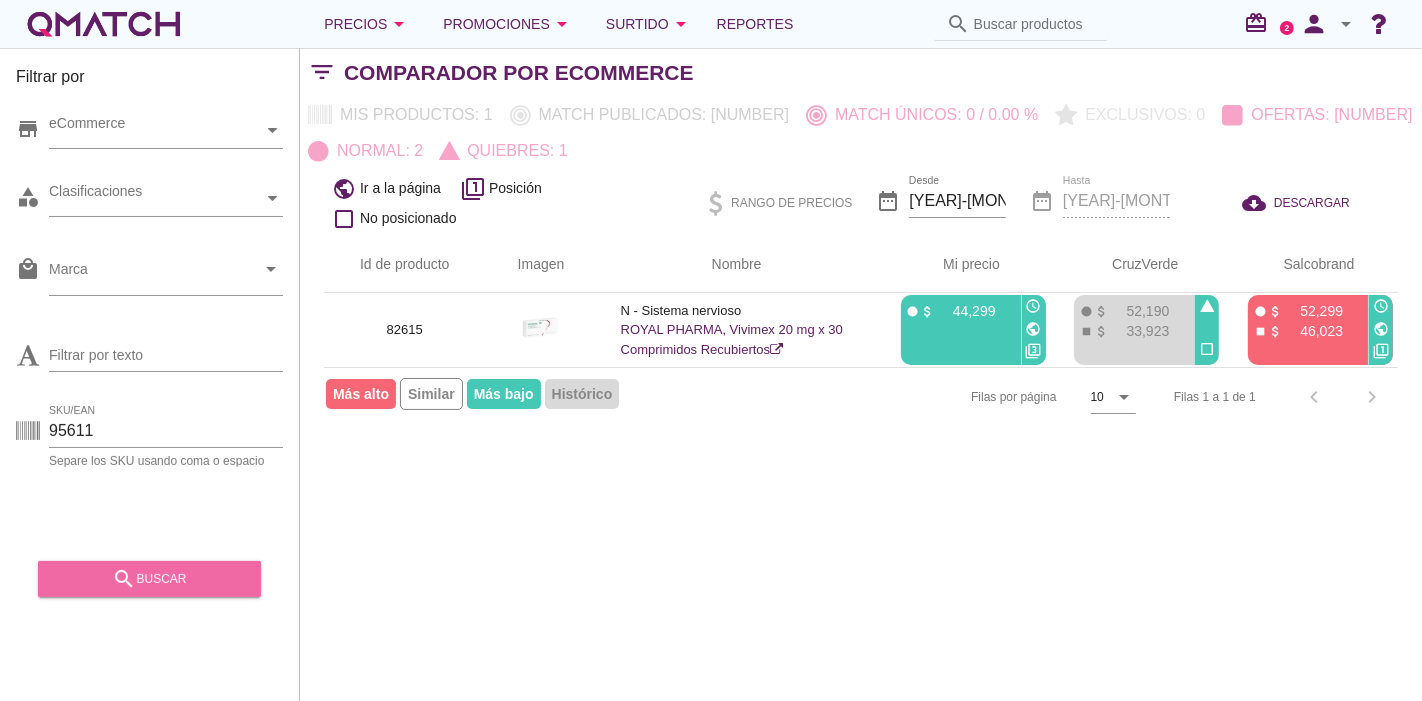 click on "search
buscar" at bounding box center (149, 579) 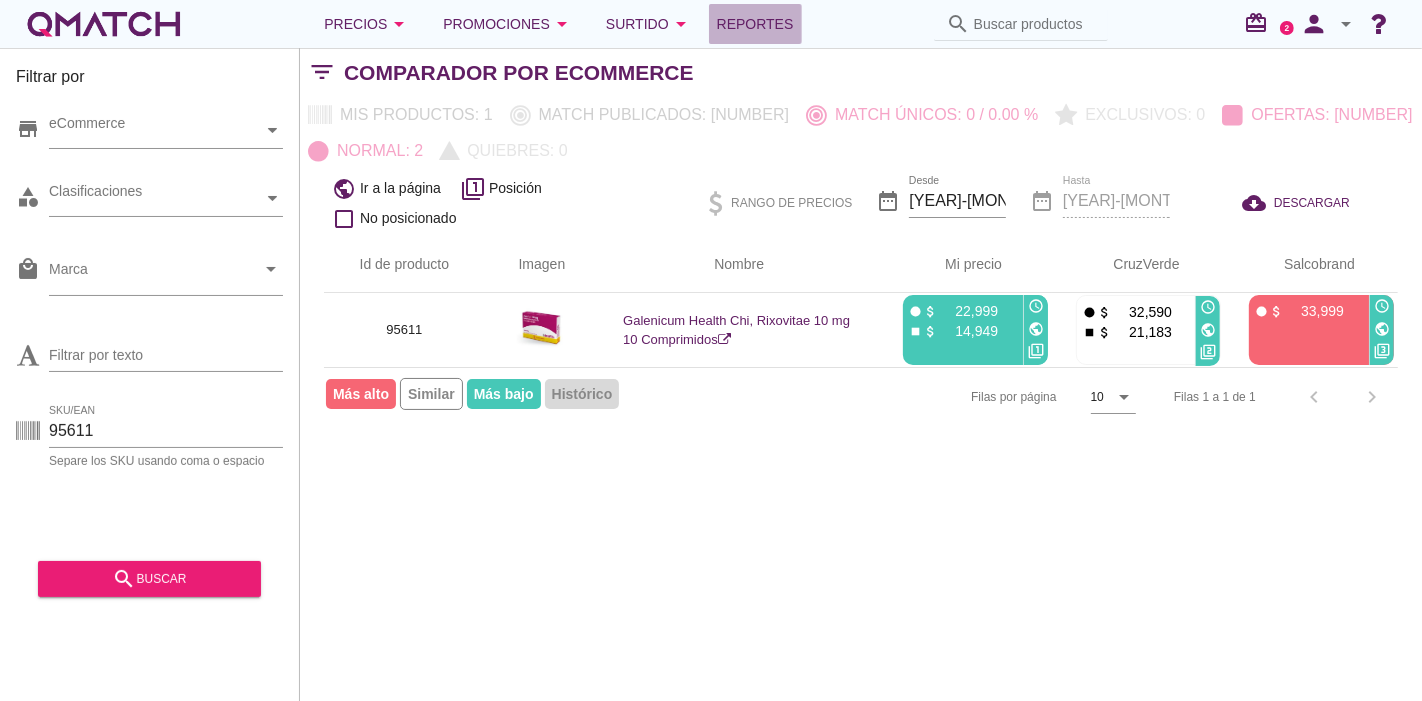 click on "Reportes" at bounding box center [755, 24] 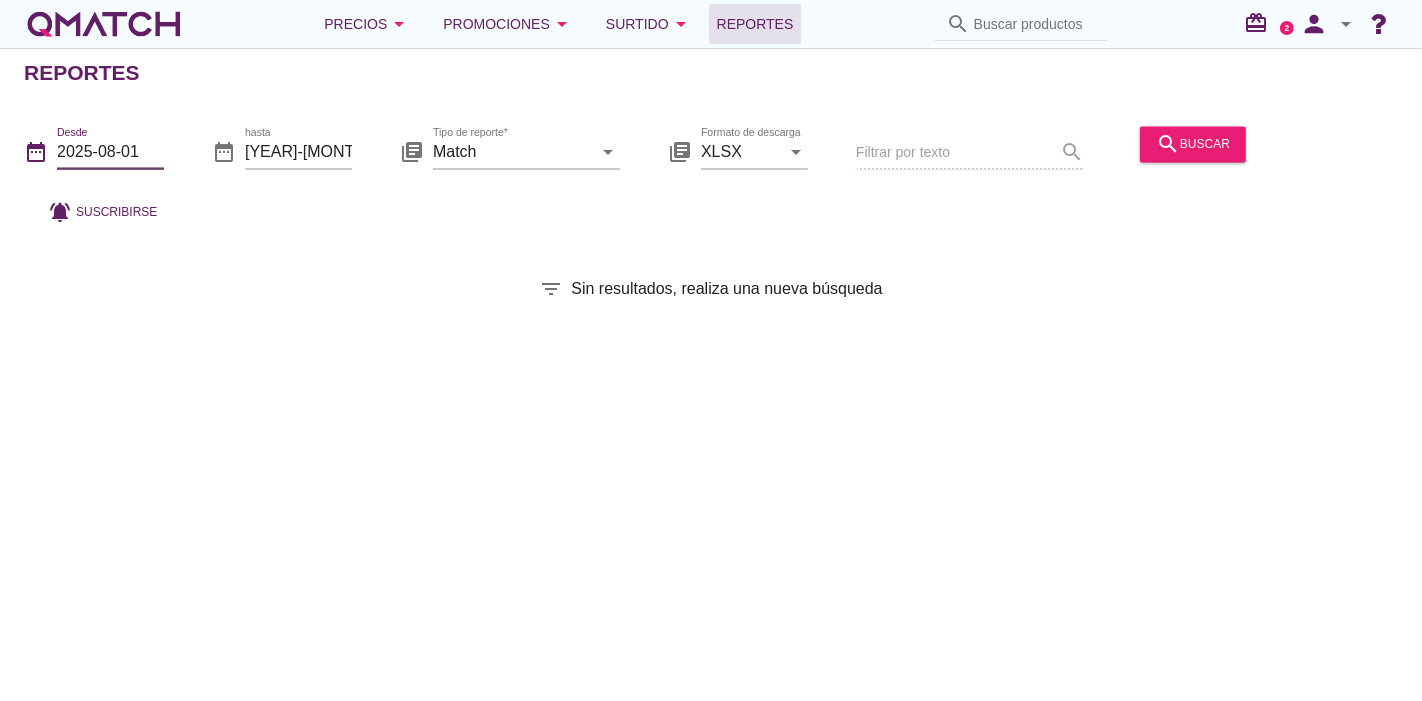 click on "2025-08-01" at bounding box center [110, 152] 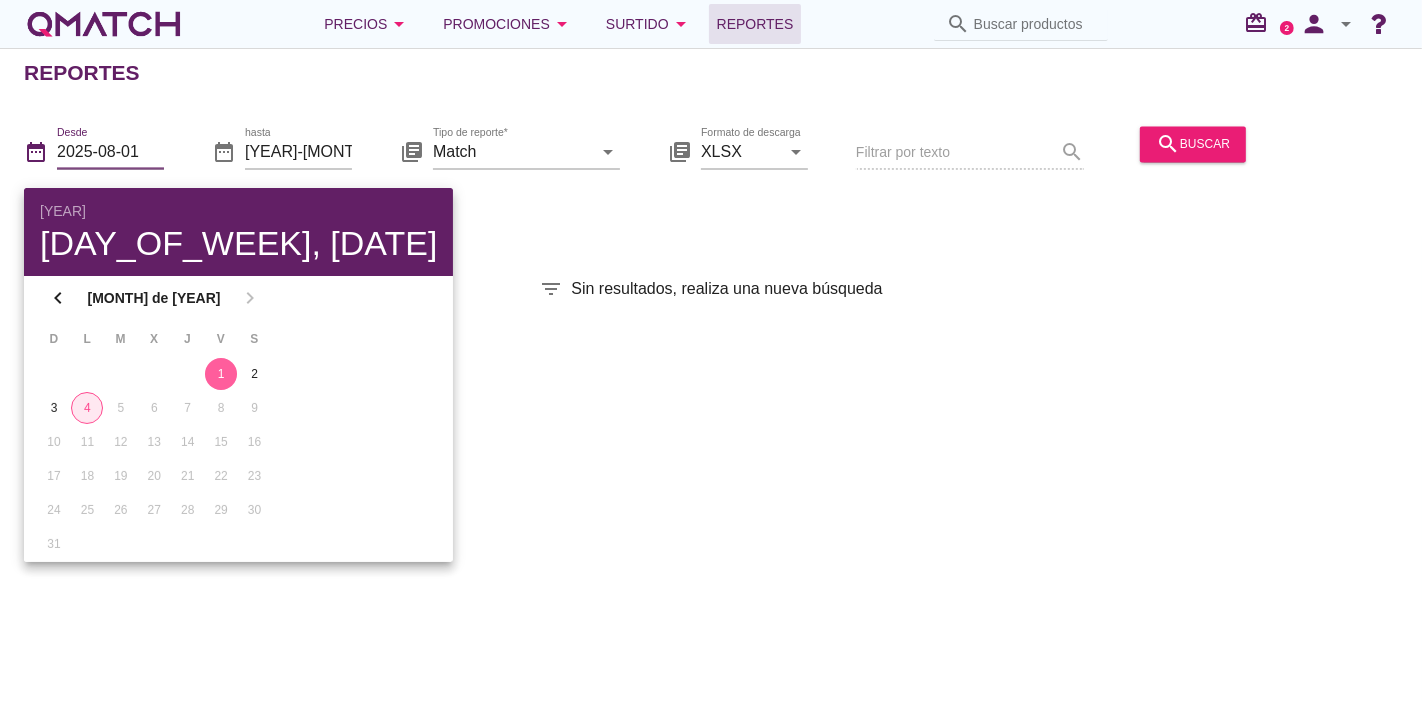 click on "4" at bounding box center (87, 408) 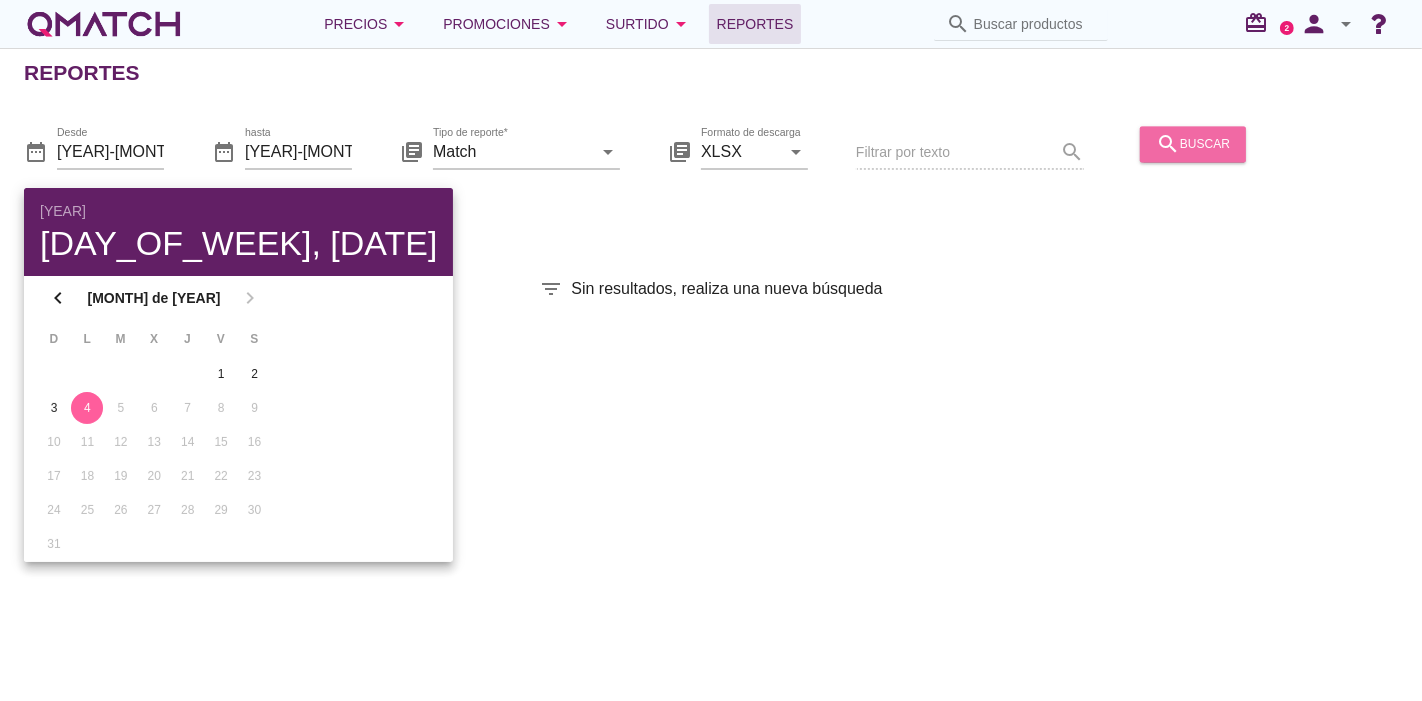 click on "search
buscar" at bounding box center (1193, 144) 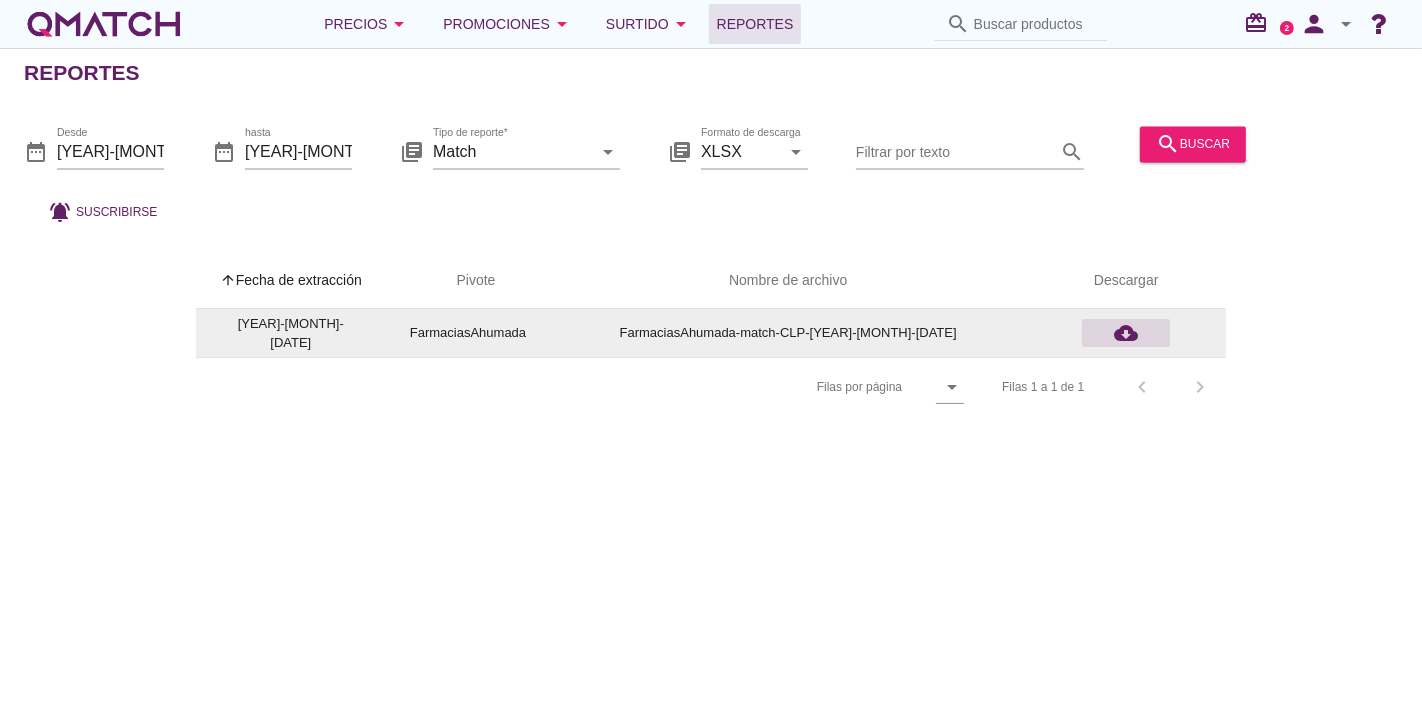 click on "cloud_download" at bounding box center (1126, 333) 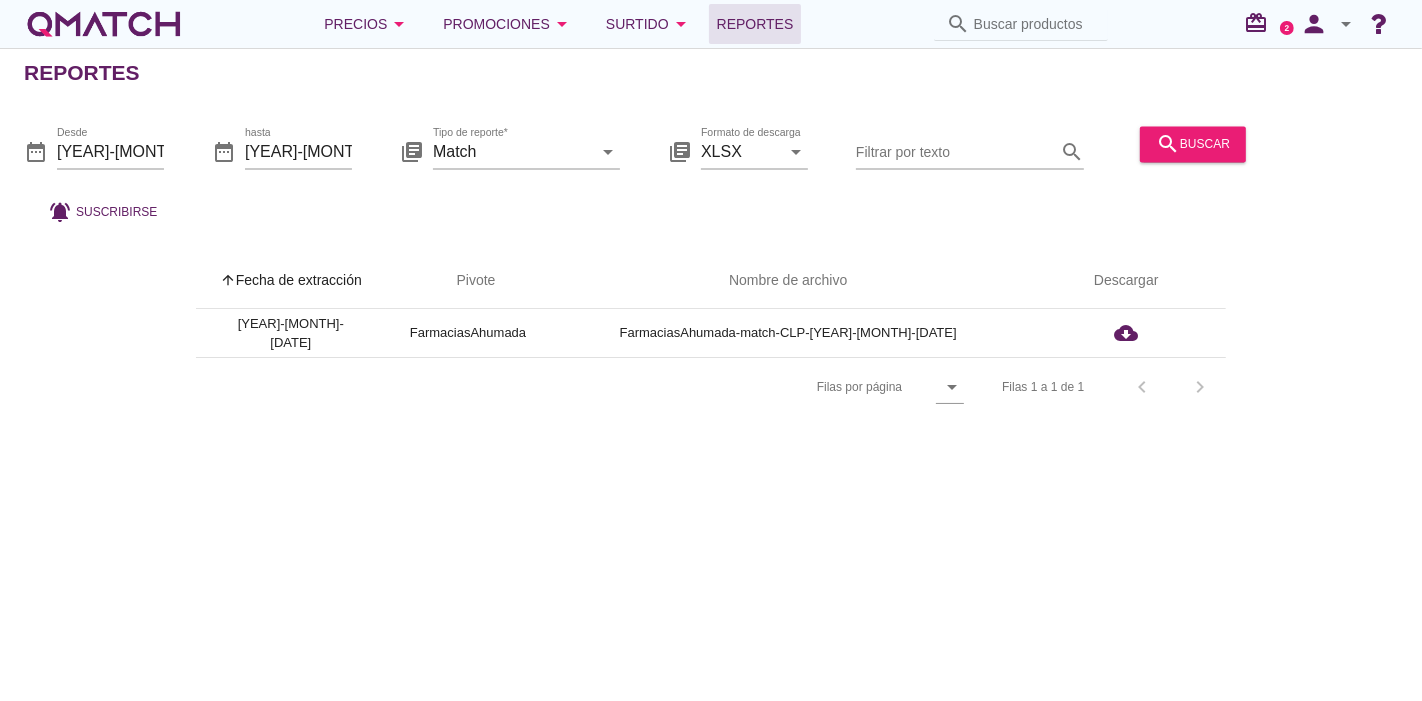 click at bounding box center (104, 24) 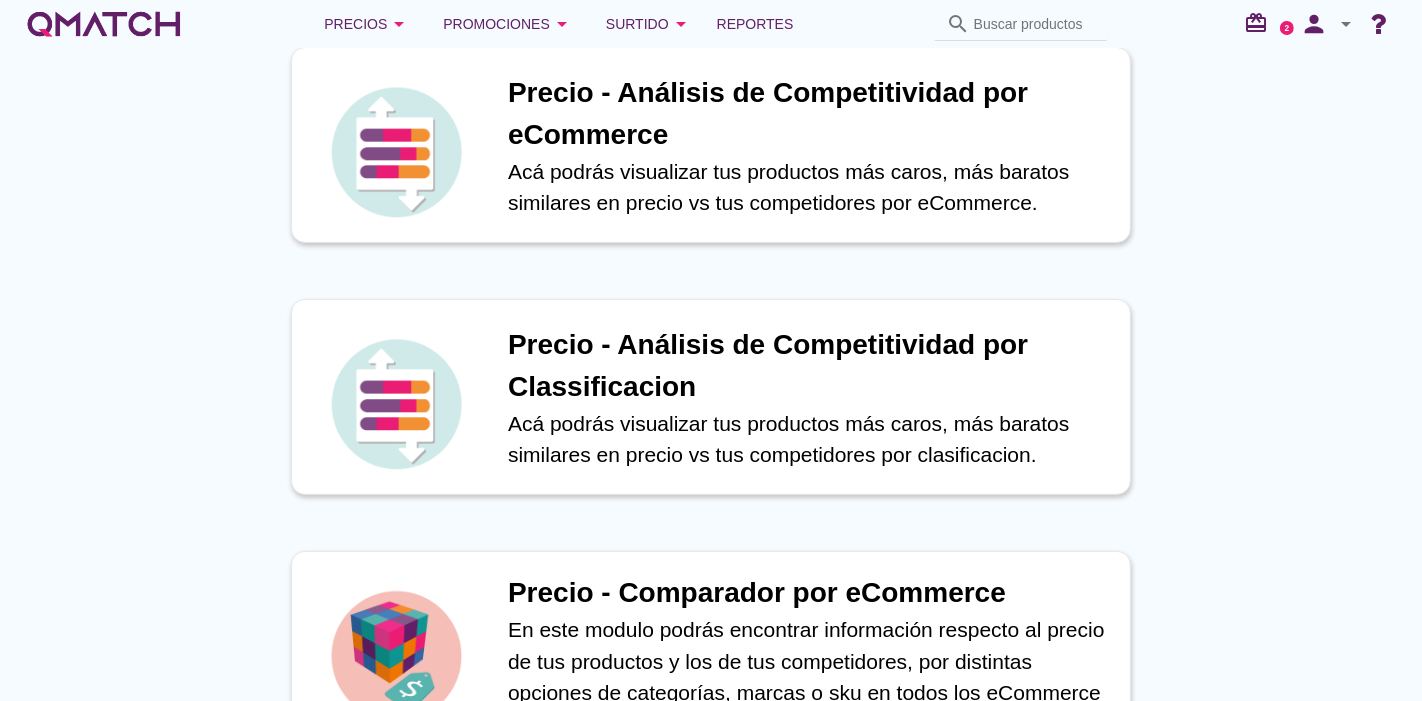 scroll, scrollTop: 417, scrollLeft: 0, axis: vertical 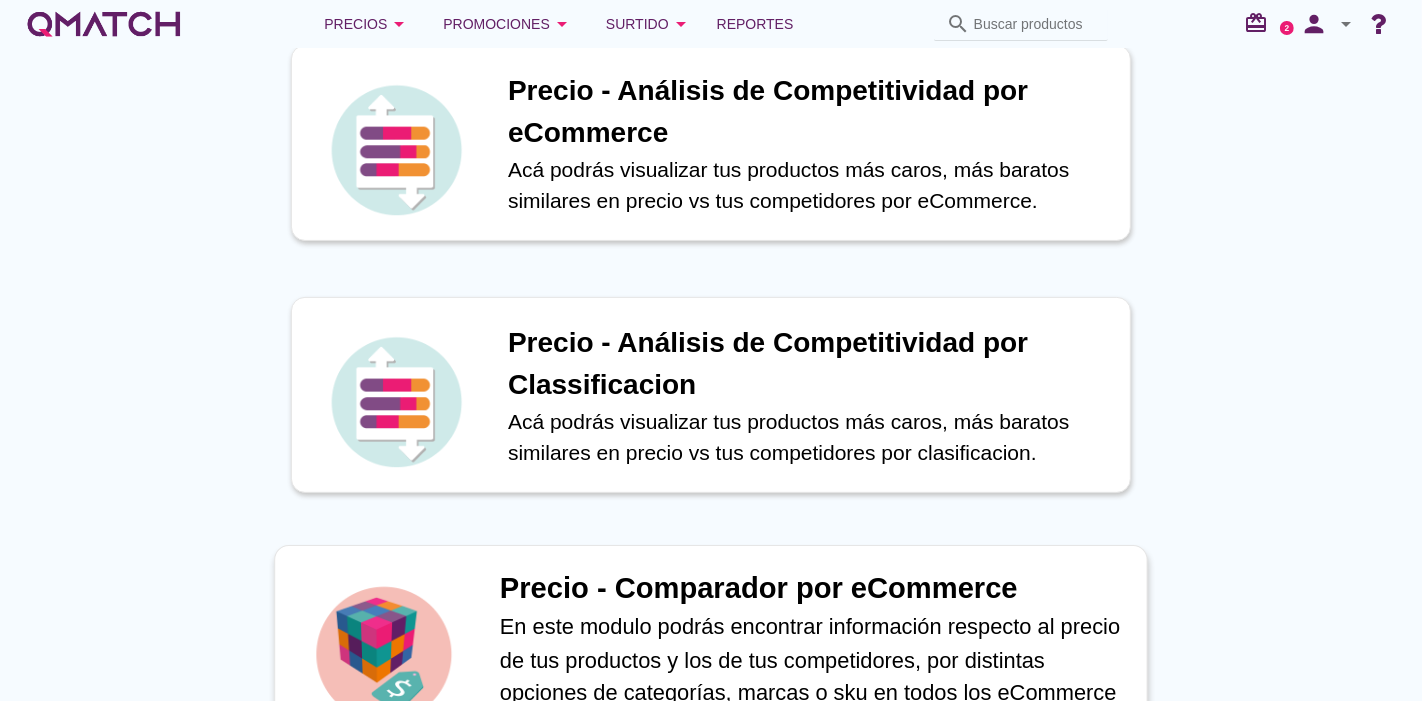 click on "En este modulo podrás encontrar información respecto al precio de tus productos y los de tus competidores, por distintas opciones de categorías, marcas o sku en todos los eCommerce que quieras monitorear." at bounding box center (813, 676) 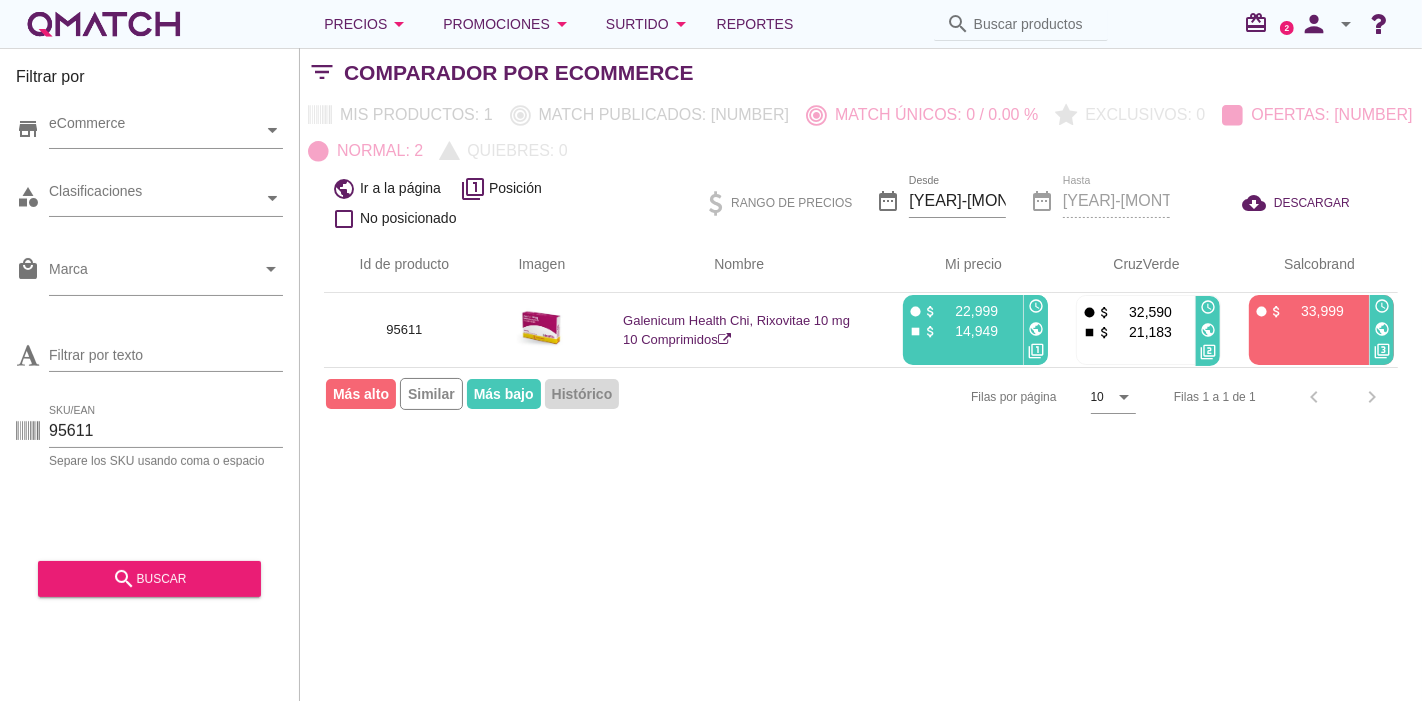 scroll, scrollTop: 0, scrollLeft: 0, axis: both 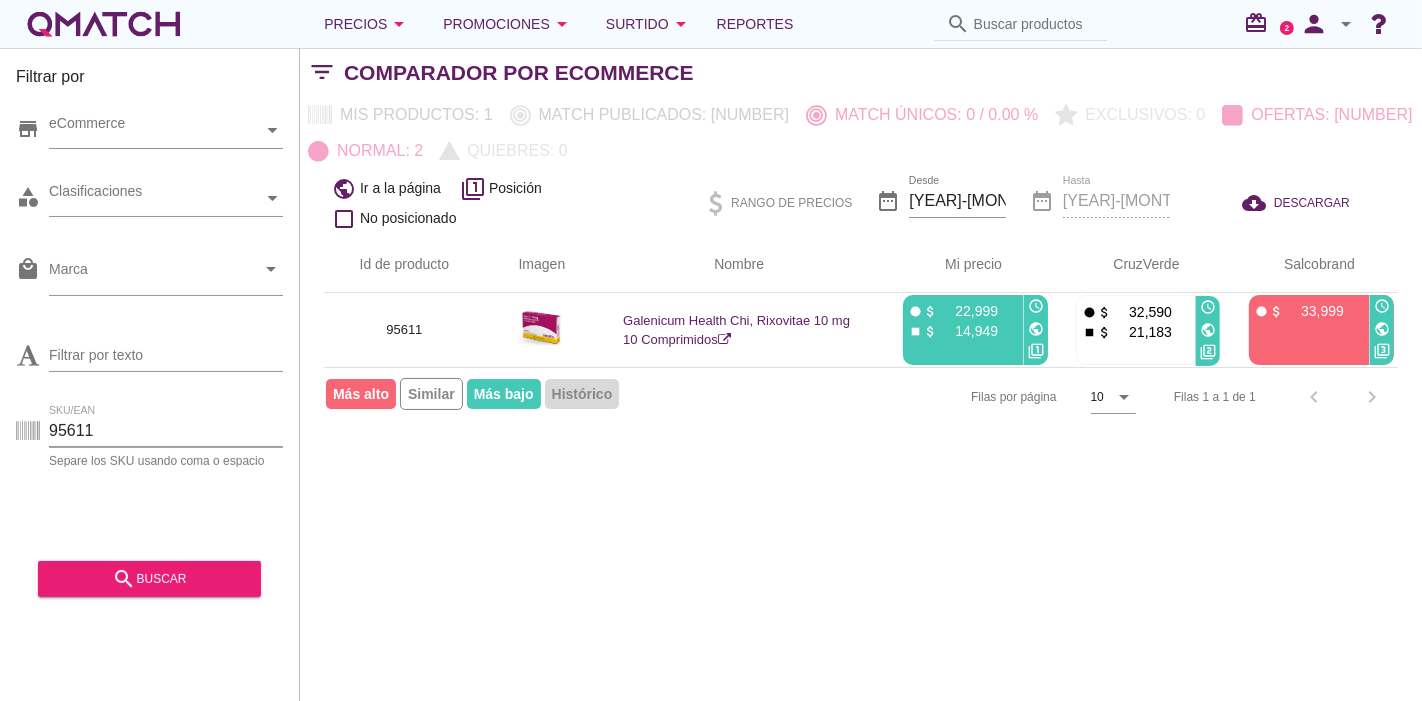 click on "95611" at bounding box center (166, 431) 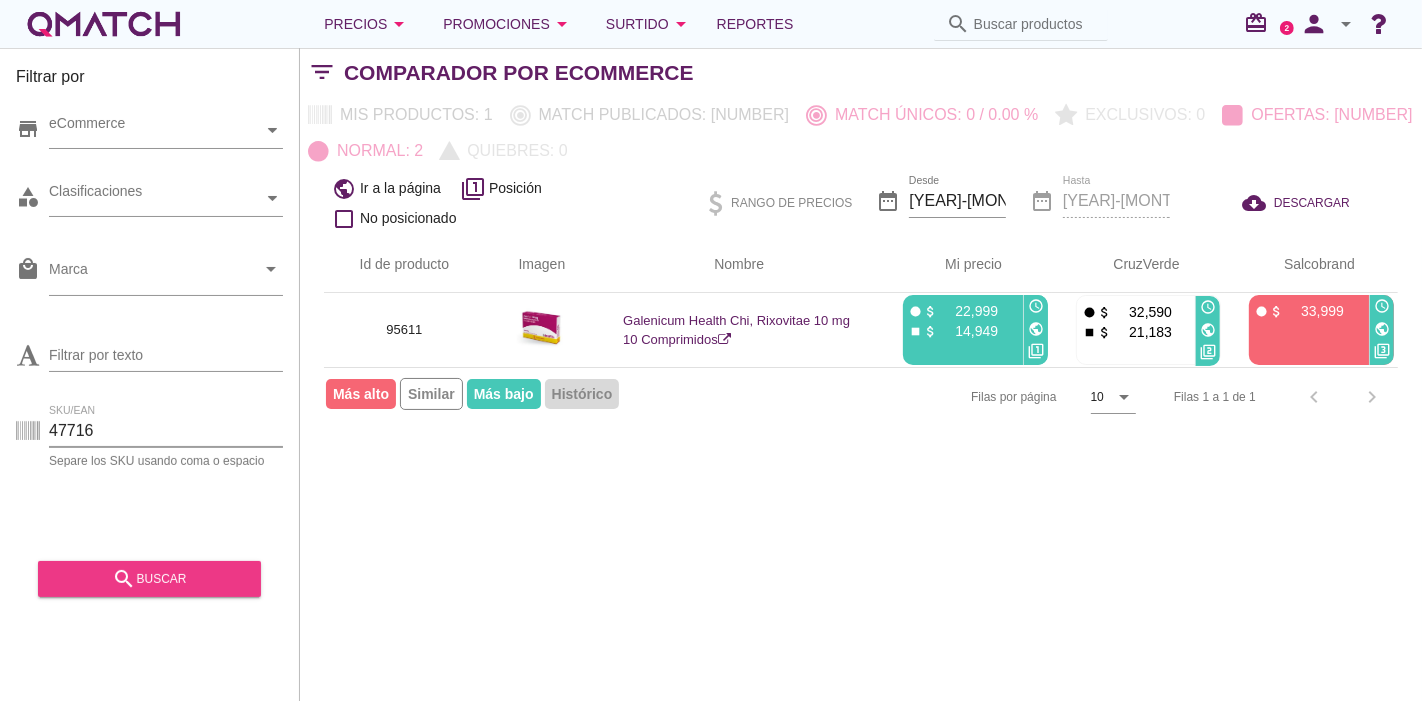 type on "47716" 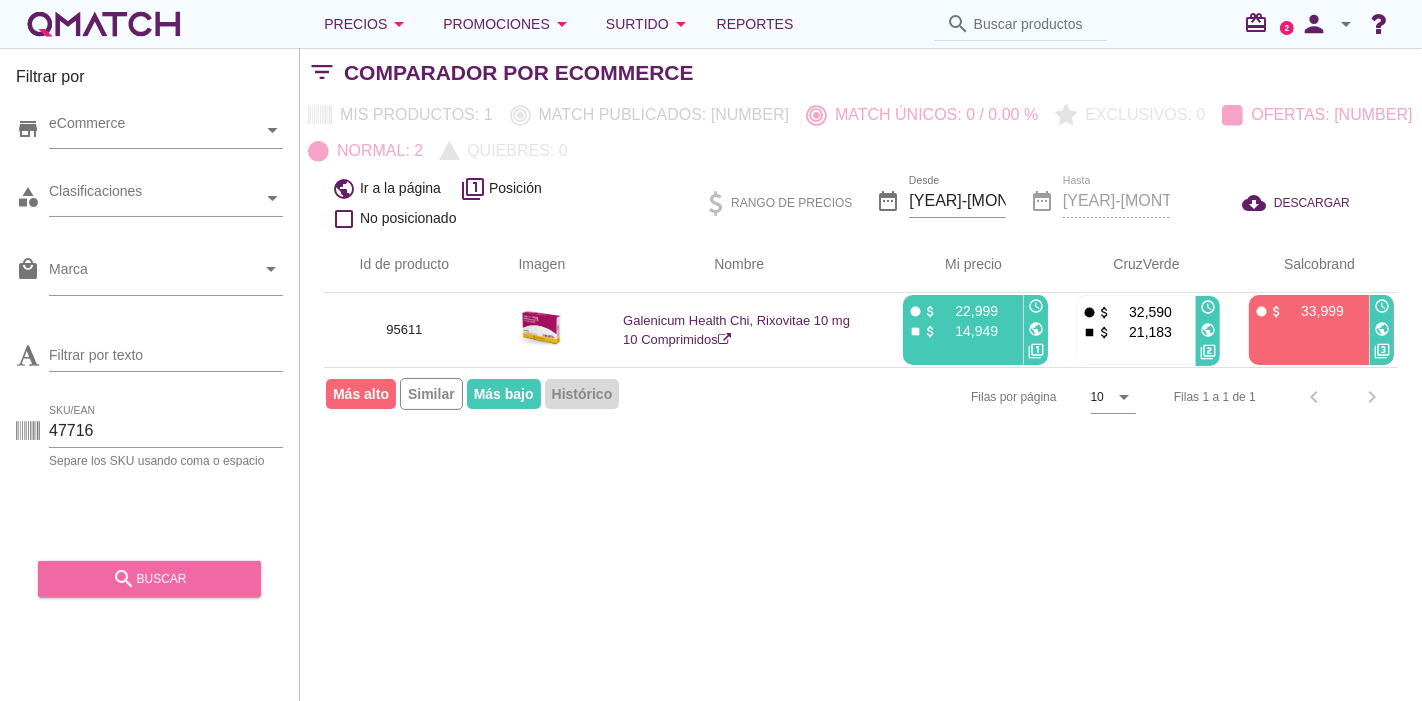 click on "search
buscar" at bounding box center (149, 579) 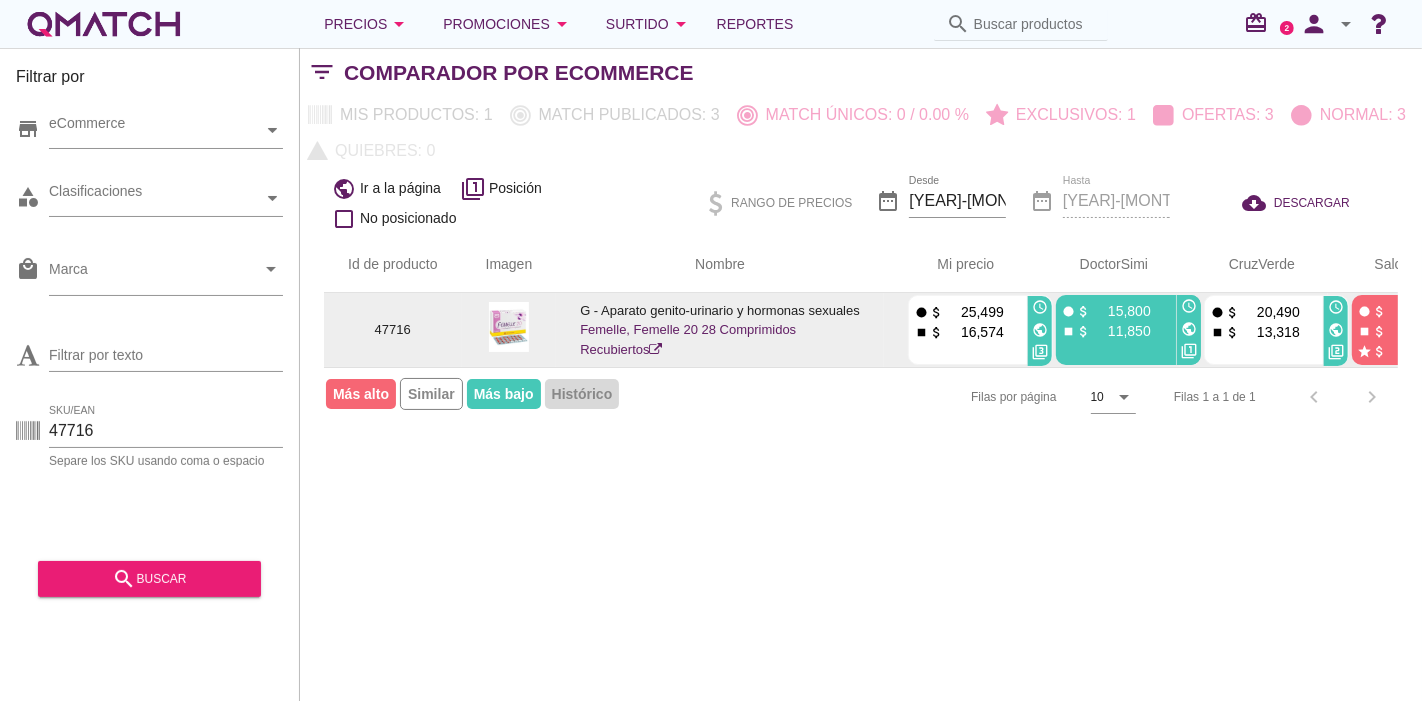 click on "Femelle, Femelle 20 28 Comprimidos Recubiertos" at bounding box center (688, 339) 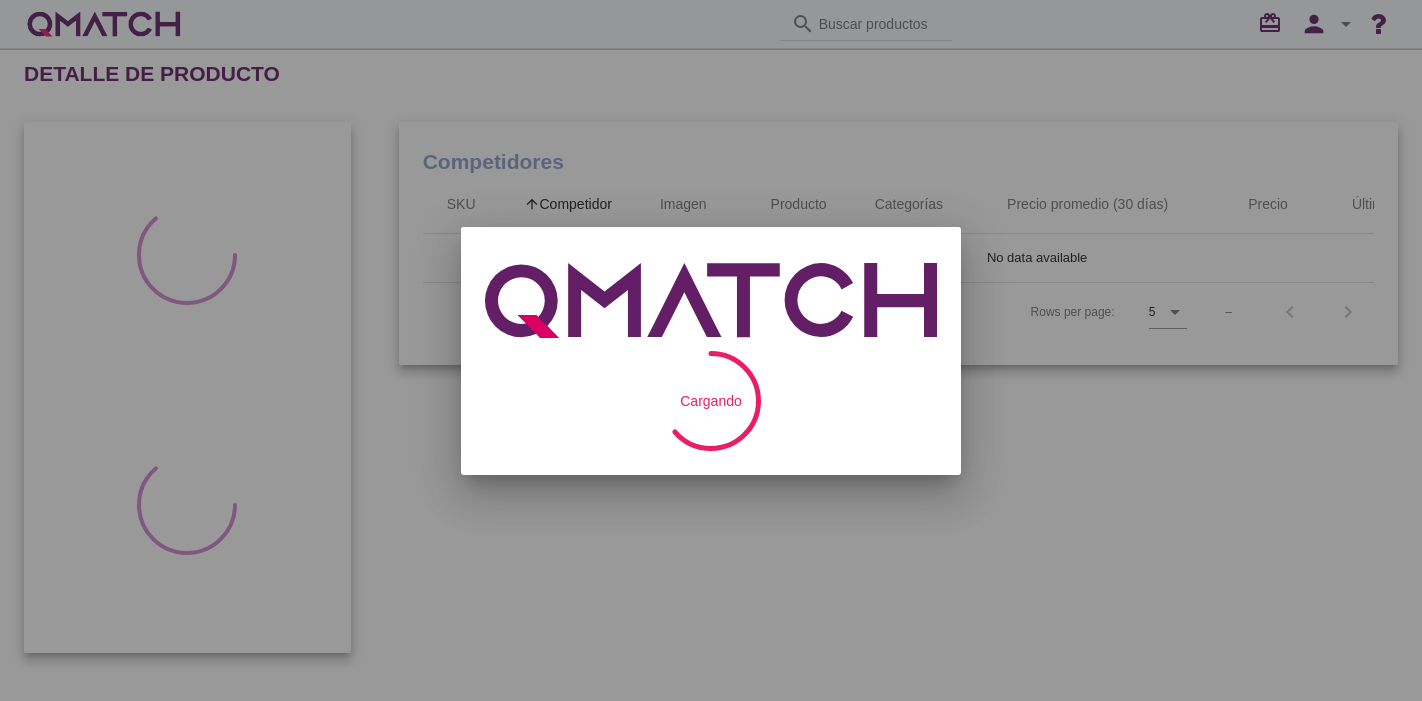 scroll, scrollTop: 0, scrollLeft: 0, axis: both 